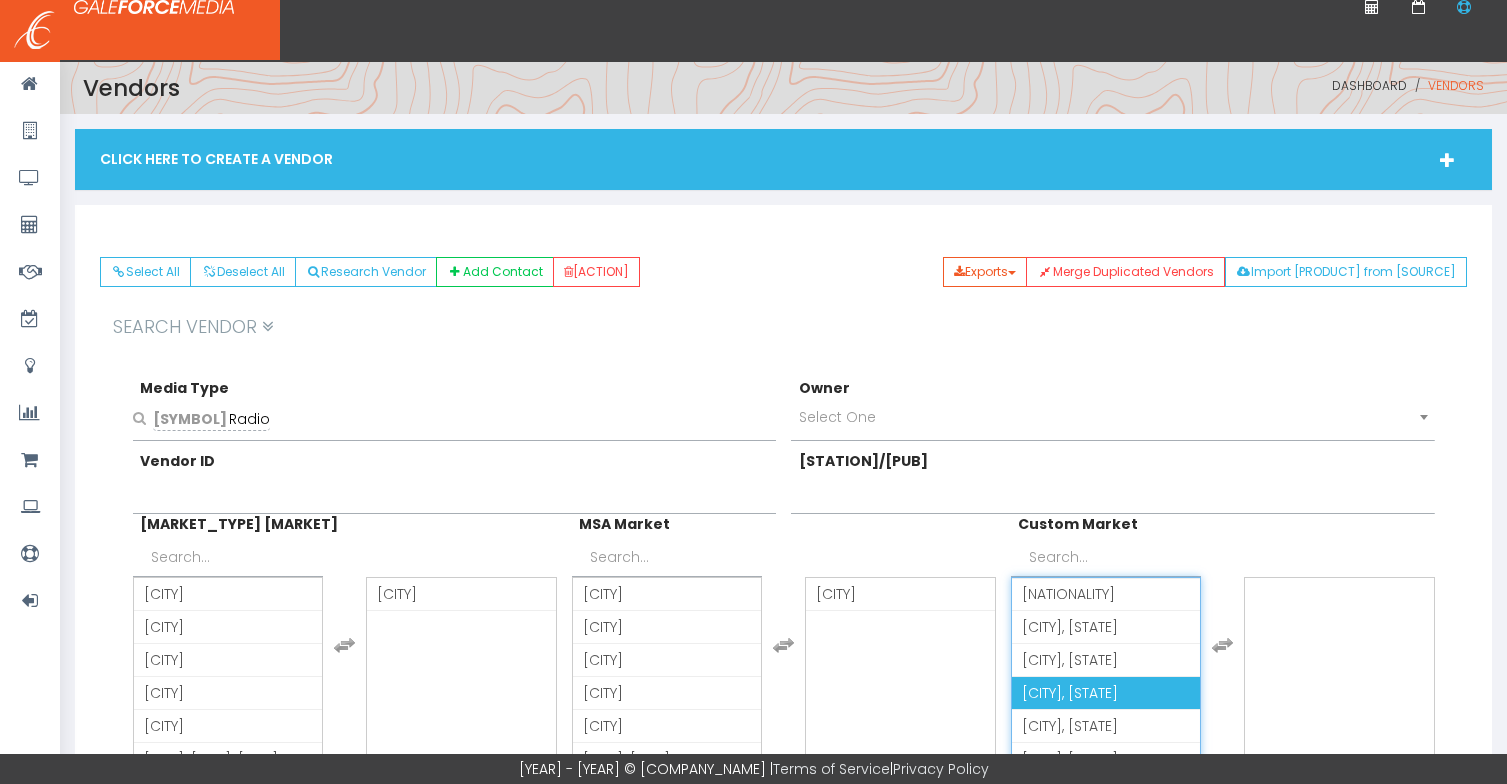scroll, scrollTop: 300, scrollLeft: 0, axis: vertical 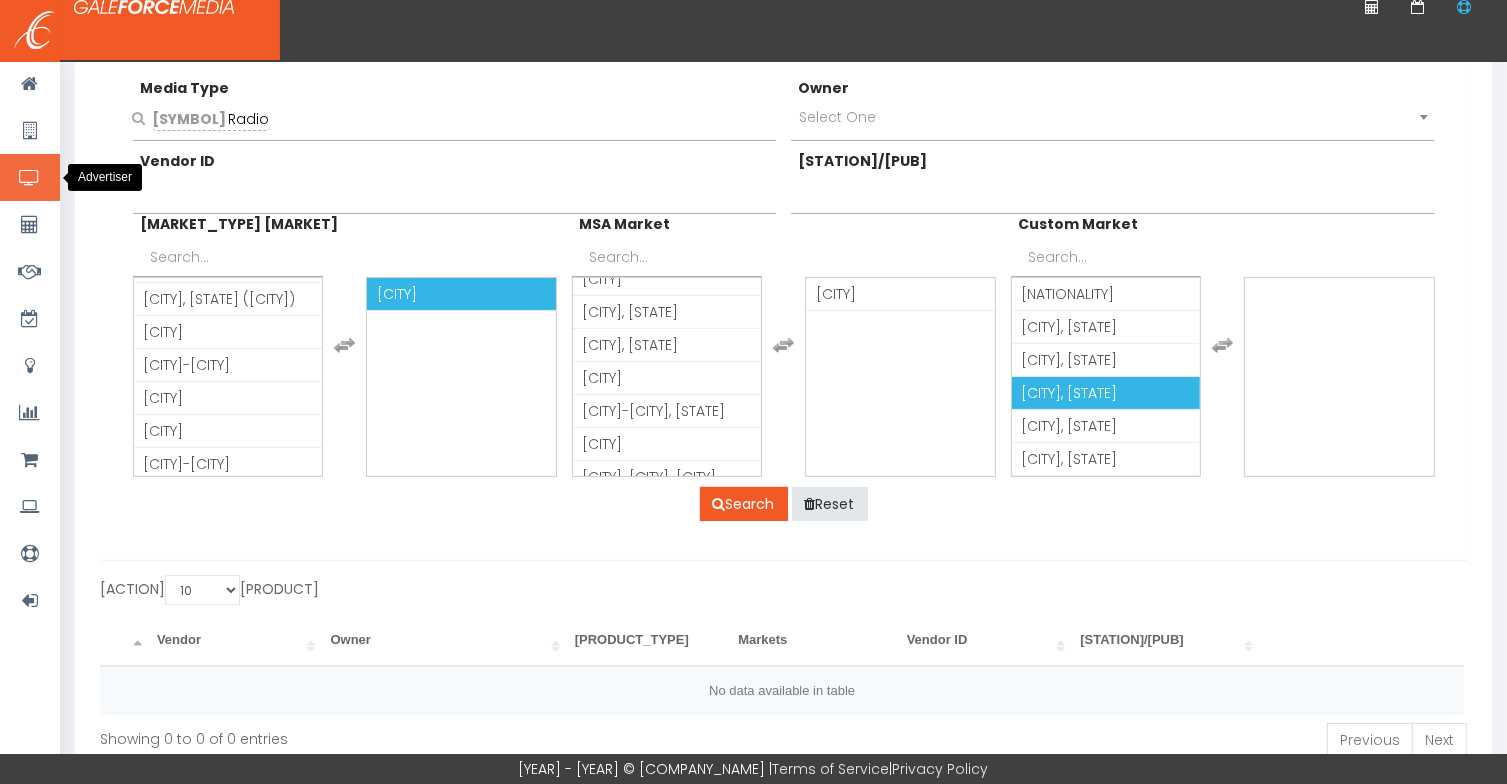 click at bounding box center (29, 178) 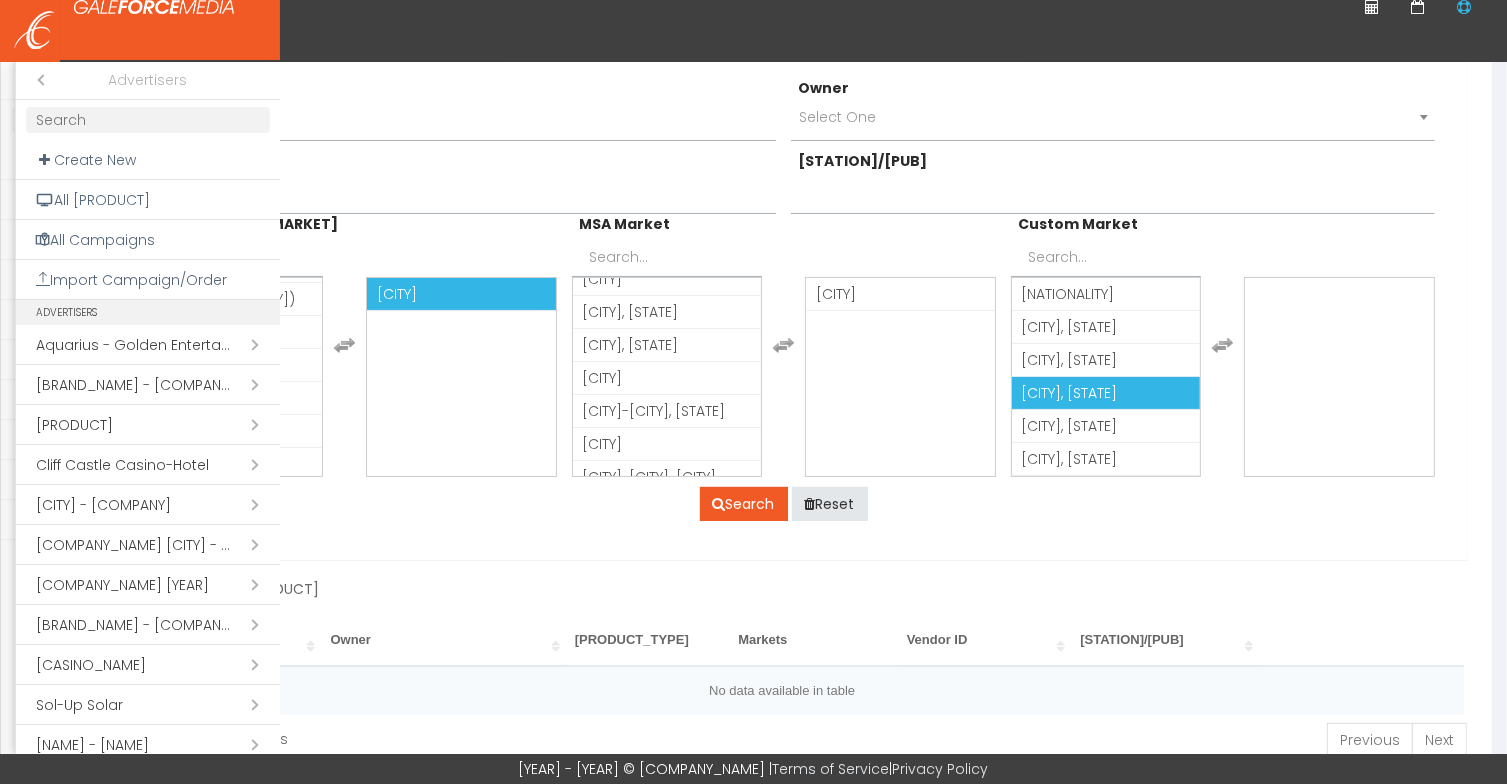 click on "Open submenu ( [COMPANY])" at bounding box center (148, 585) 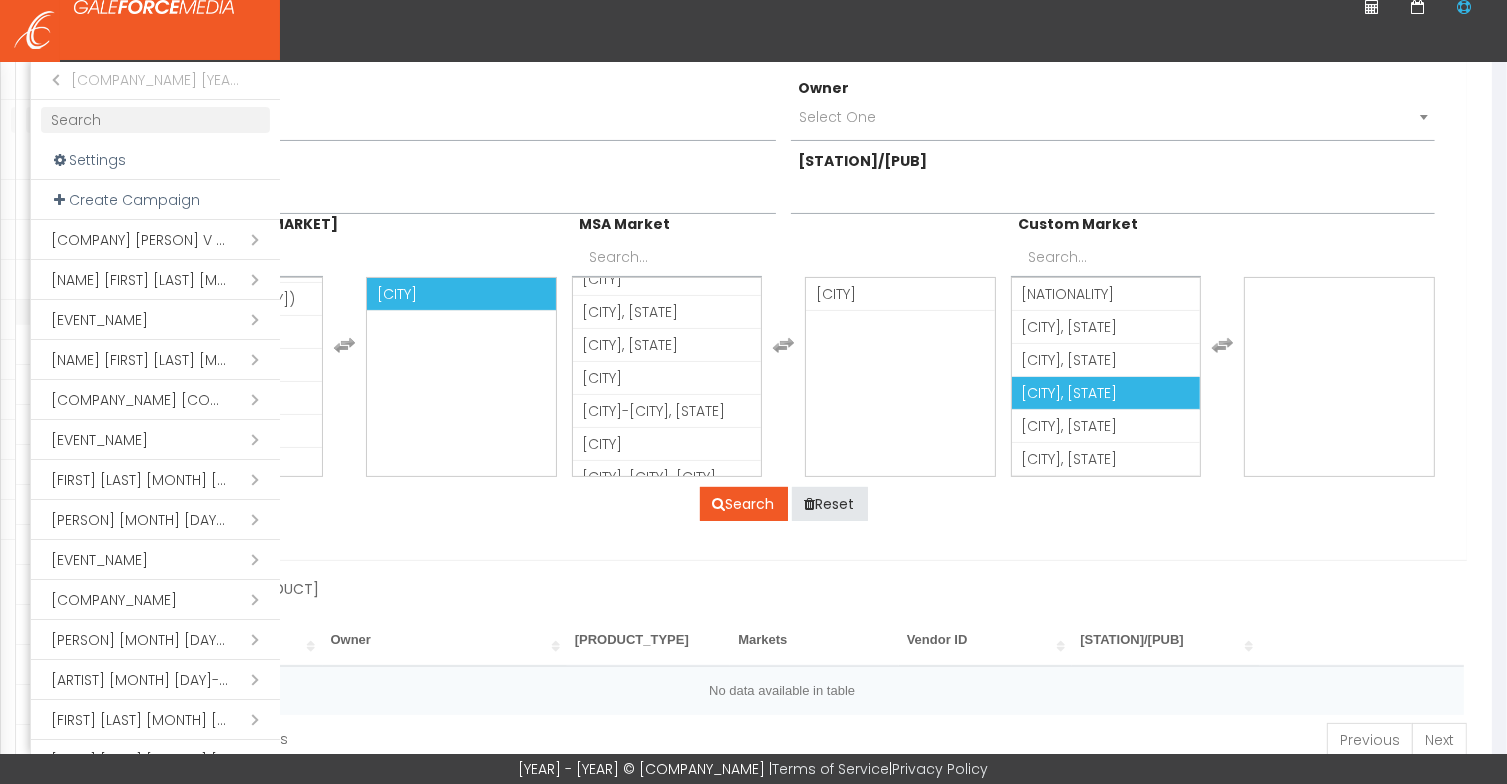 click on "Open submenu (   MGMRI PACQUIAO V BARRIOS 7.19.25)" at bounding box center (155, 240) 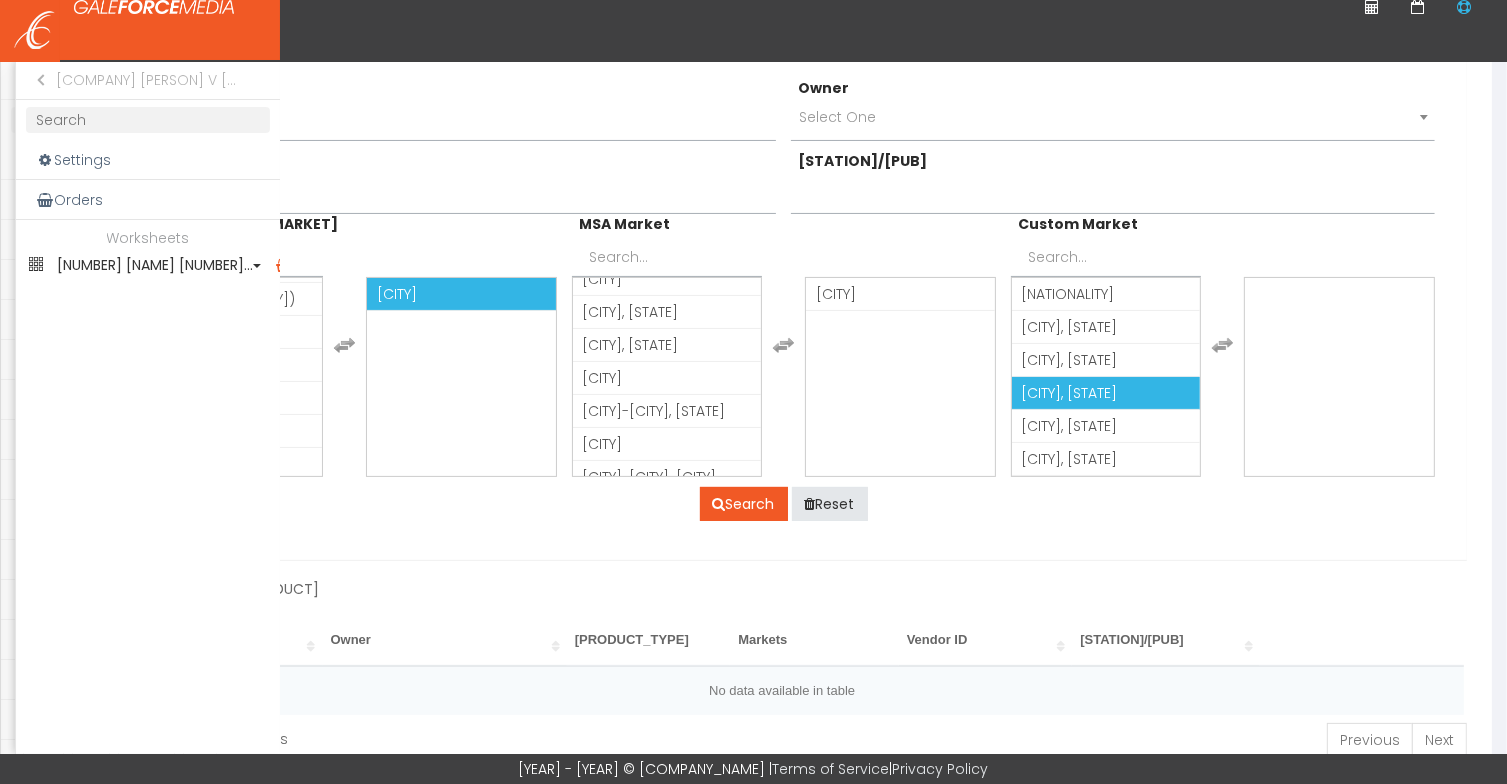 click on "1   PACQUIAO V BARRIOS 7.1..." at bounding box center [148, 265] 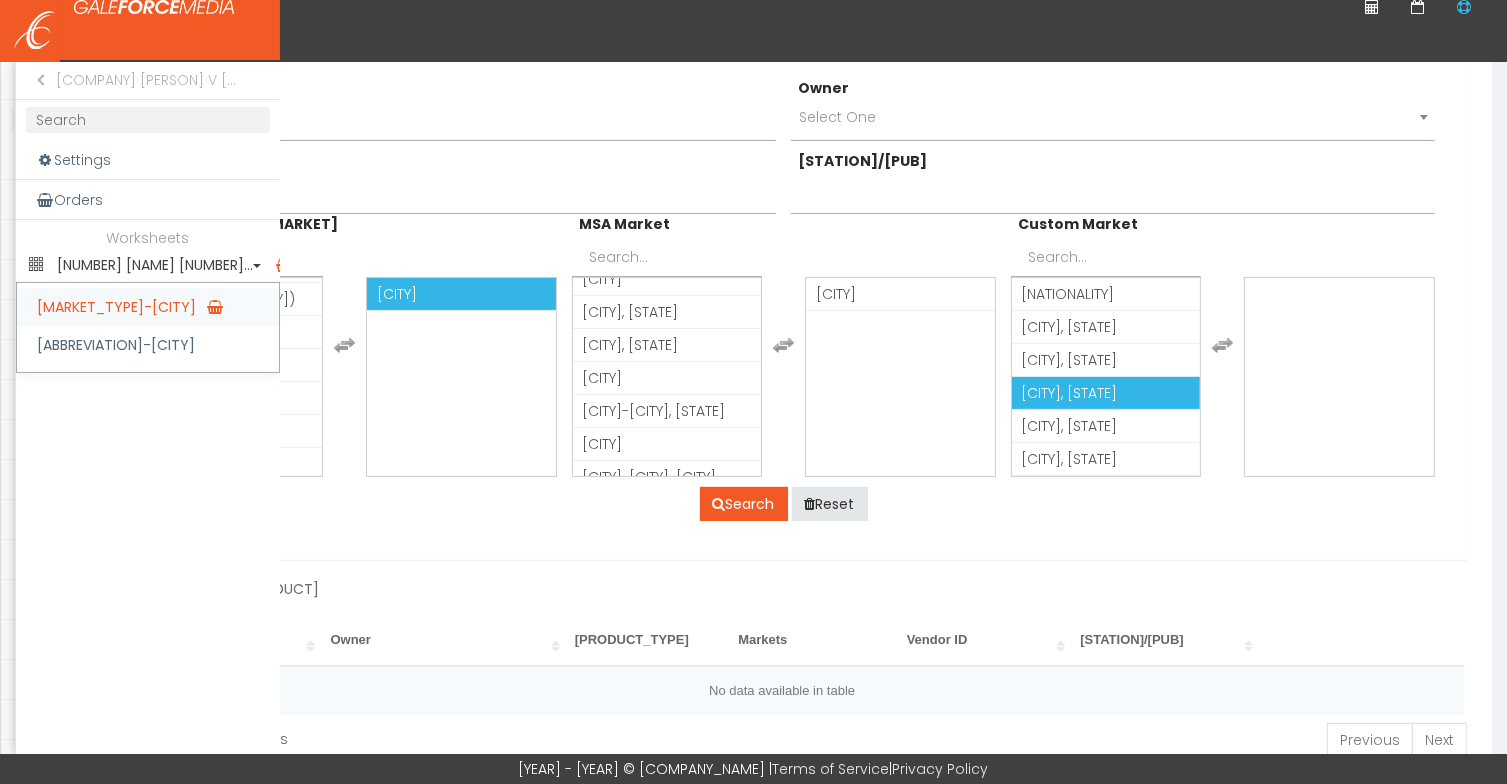 click on "DMA-Las Vegas" at bounding box center (148, 307) 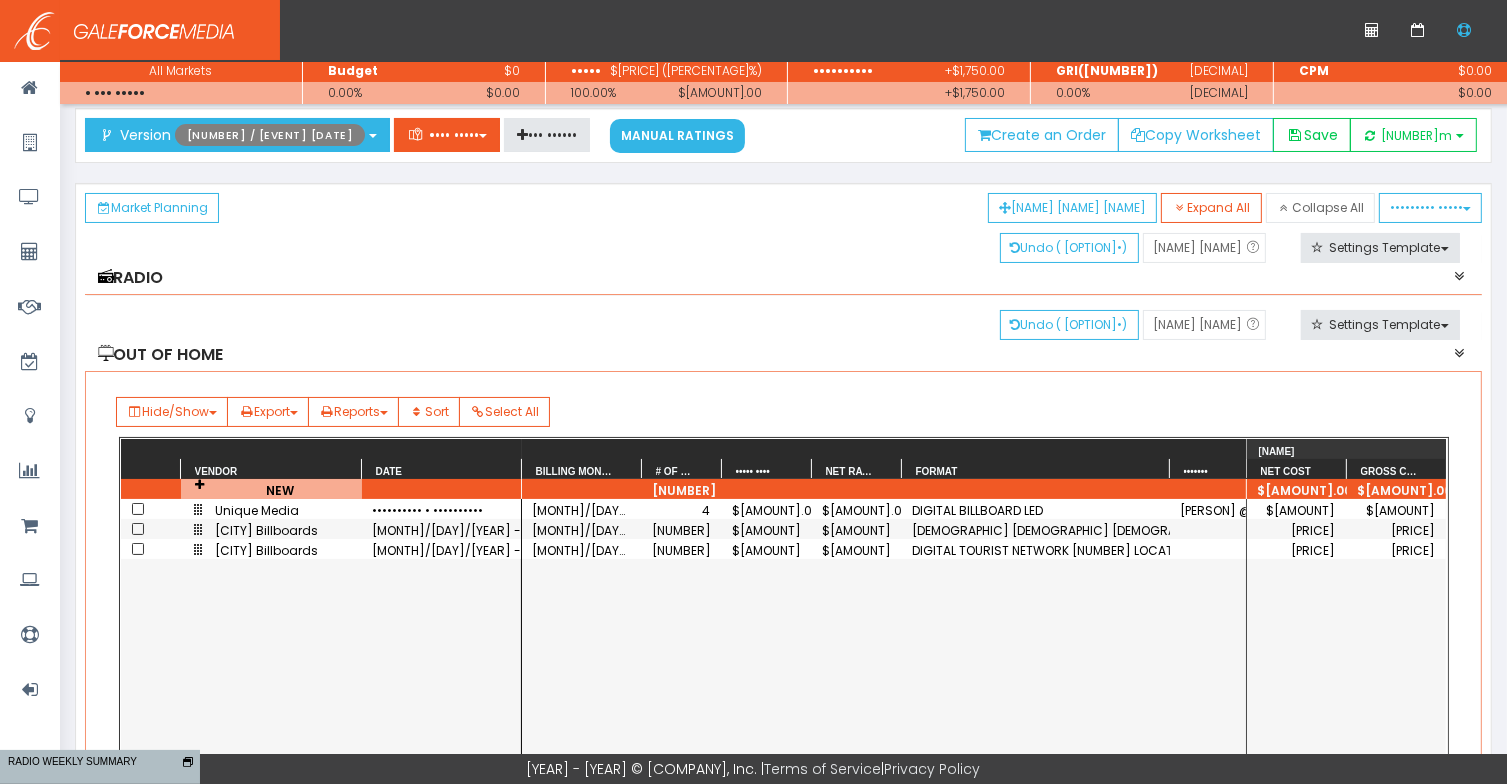 scroll, scrollTop: 100, scrollLeft: 0, axis: vertical 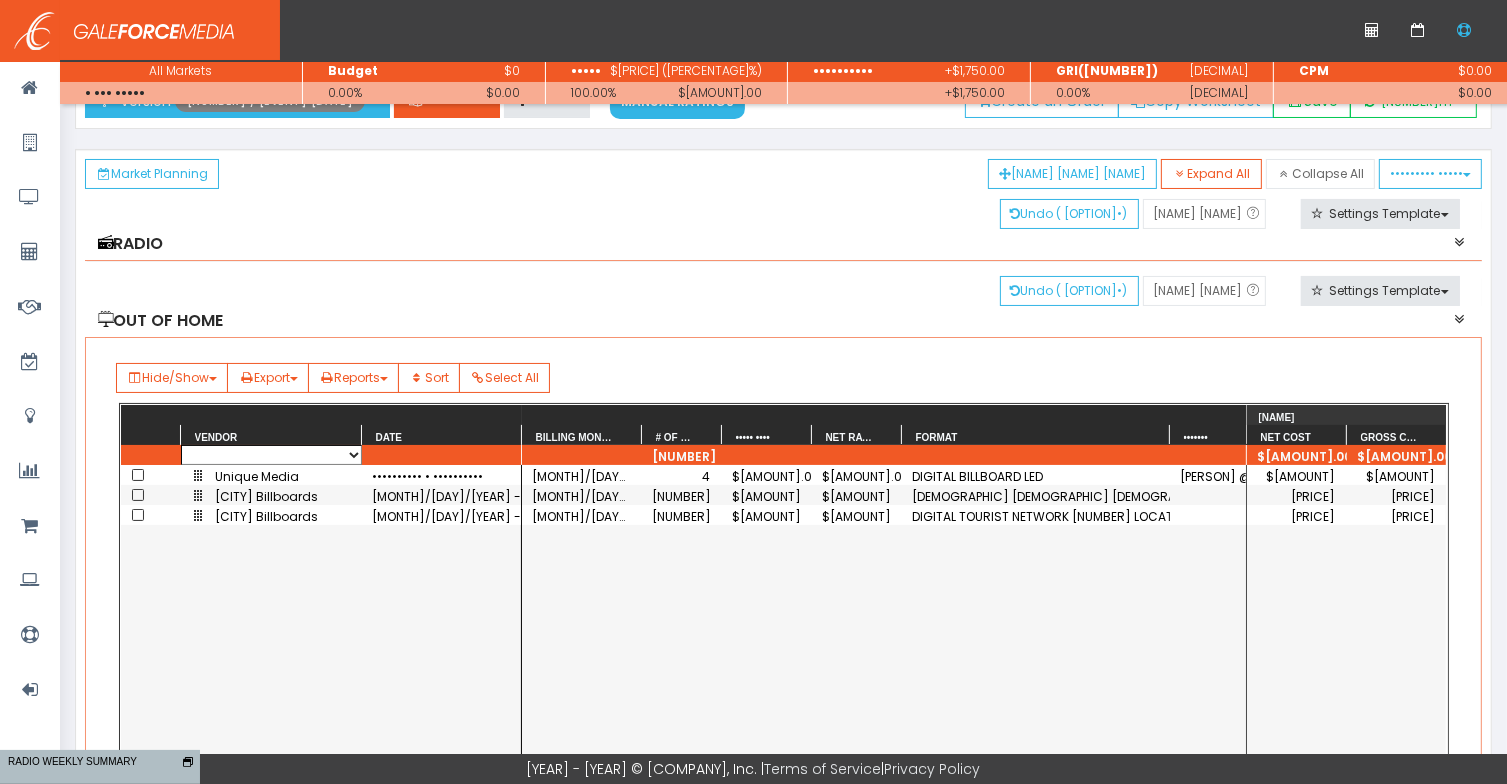 click on "•••••• •••••• •••••• ••• ••• ••••• ••• ••••• ••• ••• ••••• •• ••••• ••••••• ••••••• •••••• •••• •••••••• ••••••••• ••••••• ••••••• •••• •• •••• ••••• ••• ••••• ••••• •••• •••••••••• •••• ••••• •••••  •• ••••• ••••••• ••••• ••••••• •• ••• ••••• •••••••••• ••• ••••• ••••••••••• • •••••• ••••• ••••• •••••• ••••••• •••••• •••••• ••••••••••• ••••• •••••••••• ••••••••• •••••• ••••• •••••• ••••••• ••••••••••• ••••••" at bounding box center (271, 455) 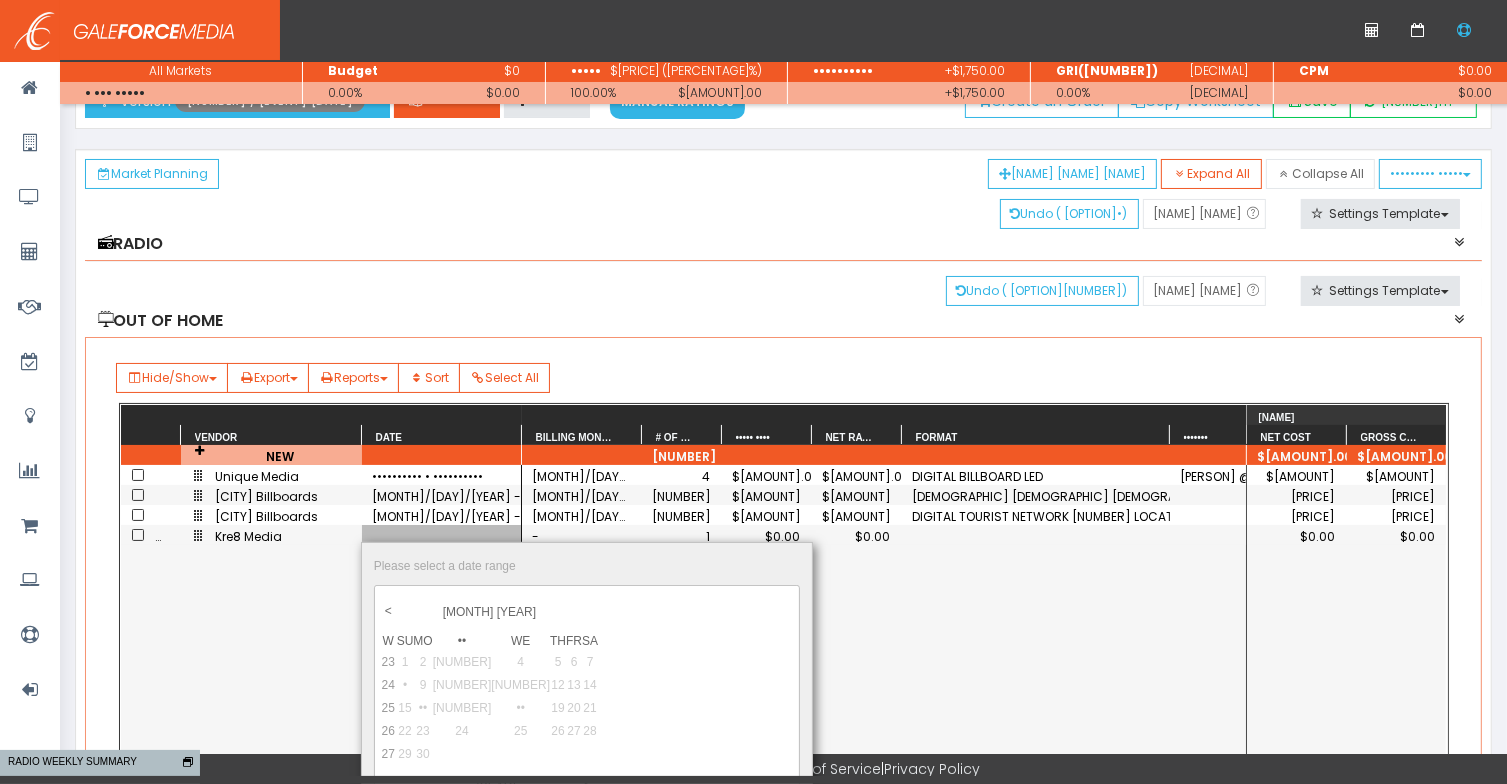 click on "••" at bounding box center (491, 837) 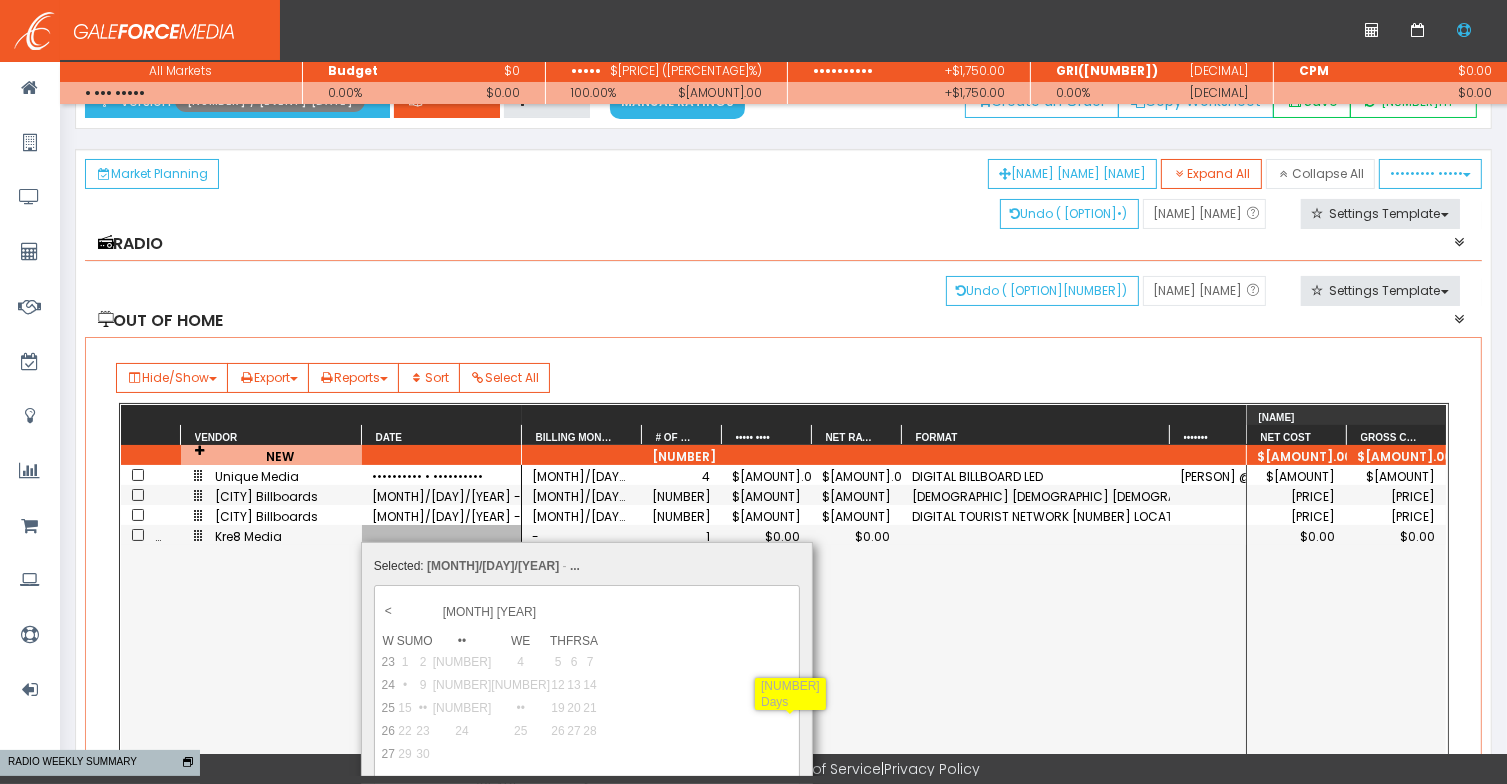 click on "19" at bounding box center (587, 883) 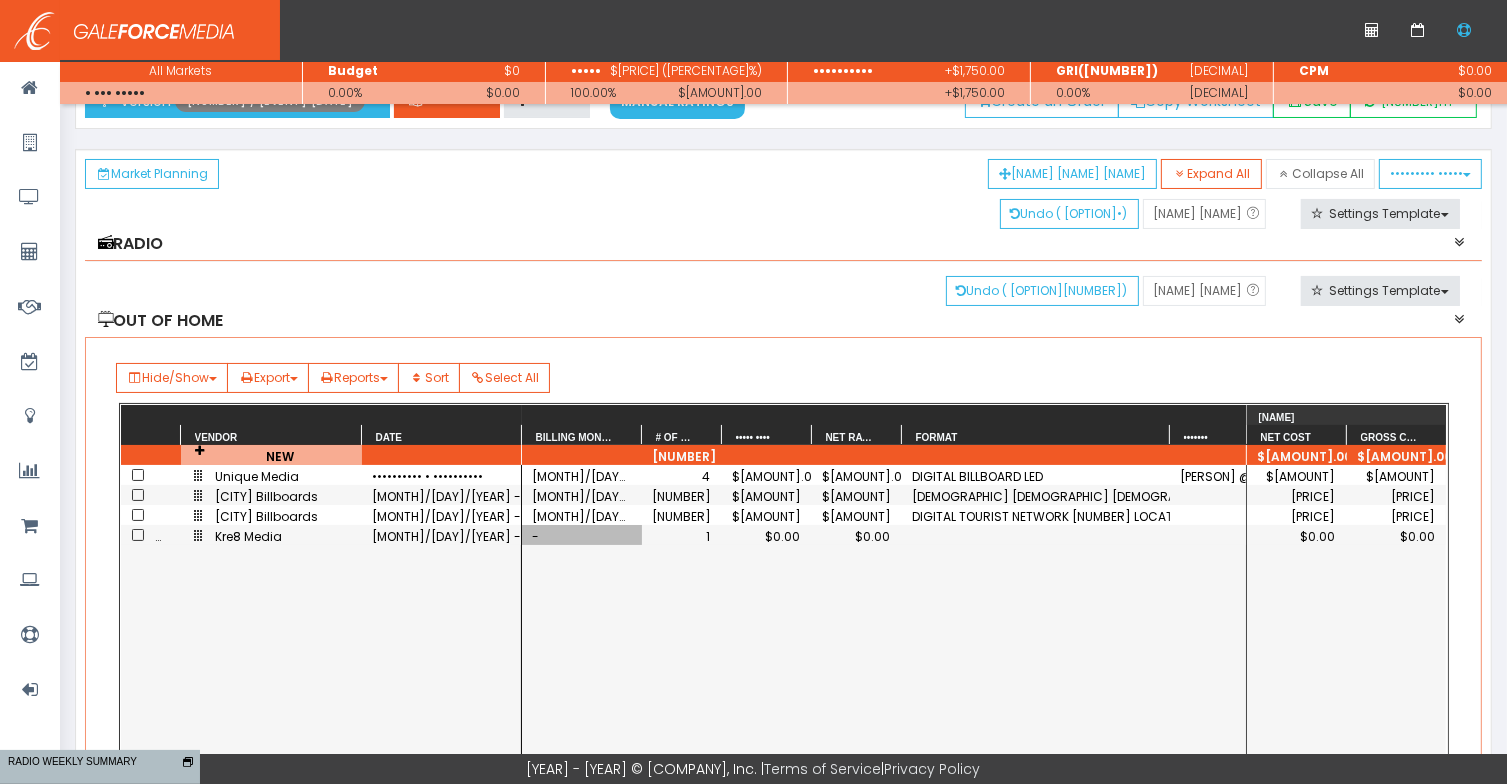 click on "-" at bounding box center [582, 535] 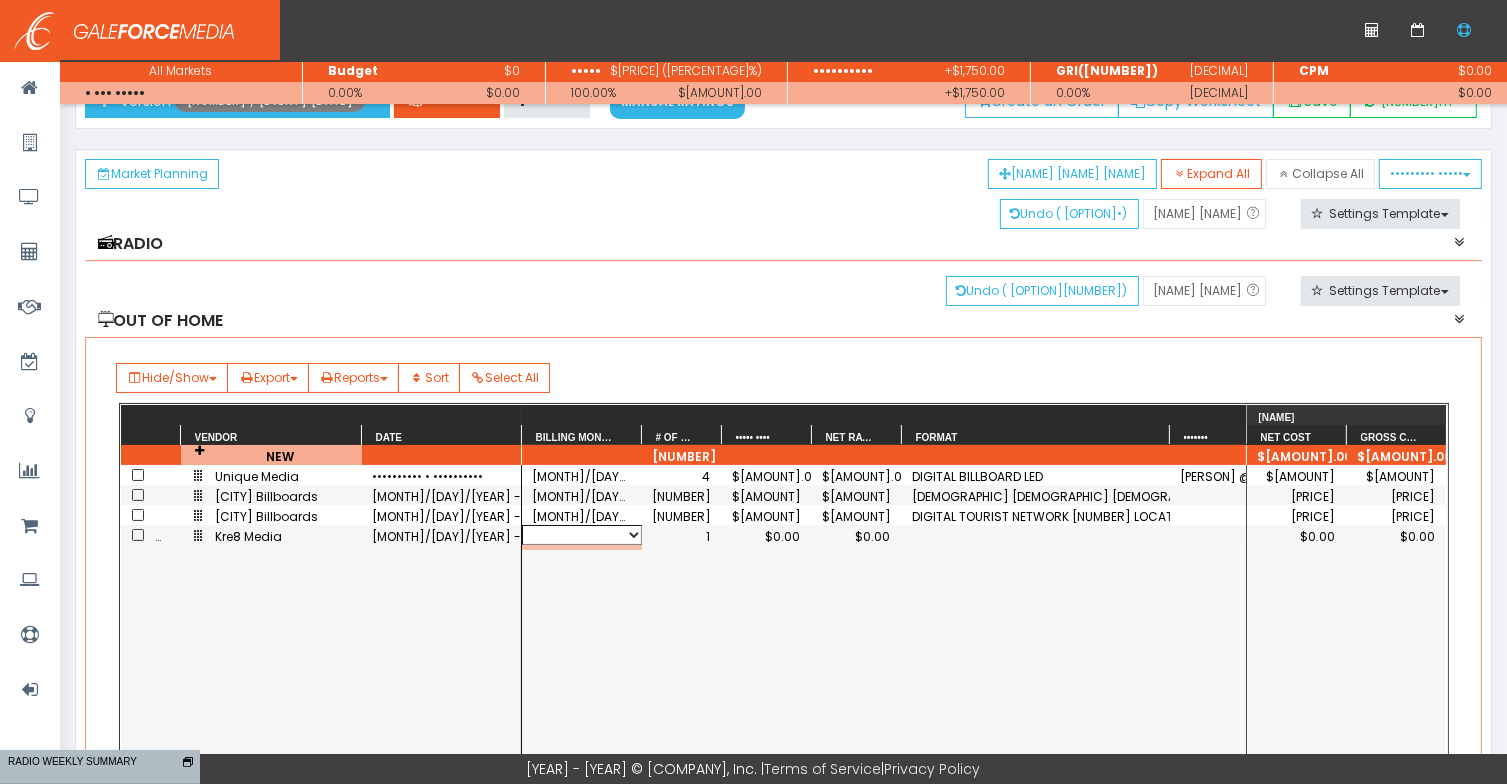 click on "[MONTH]/[DAY]/[YEAR]" at bounding box center (582, 535) 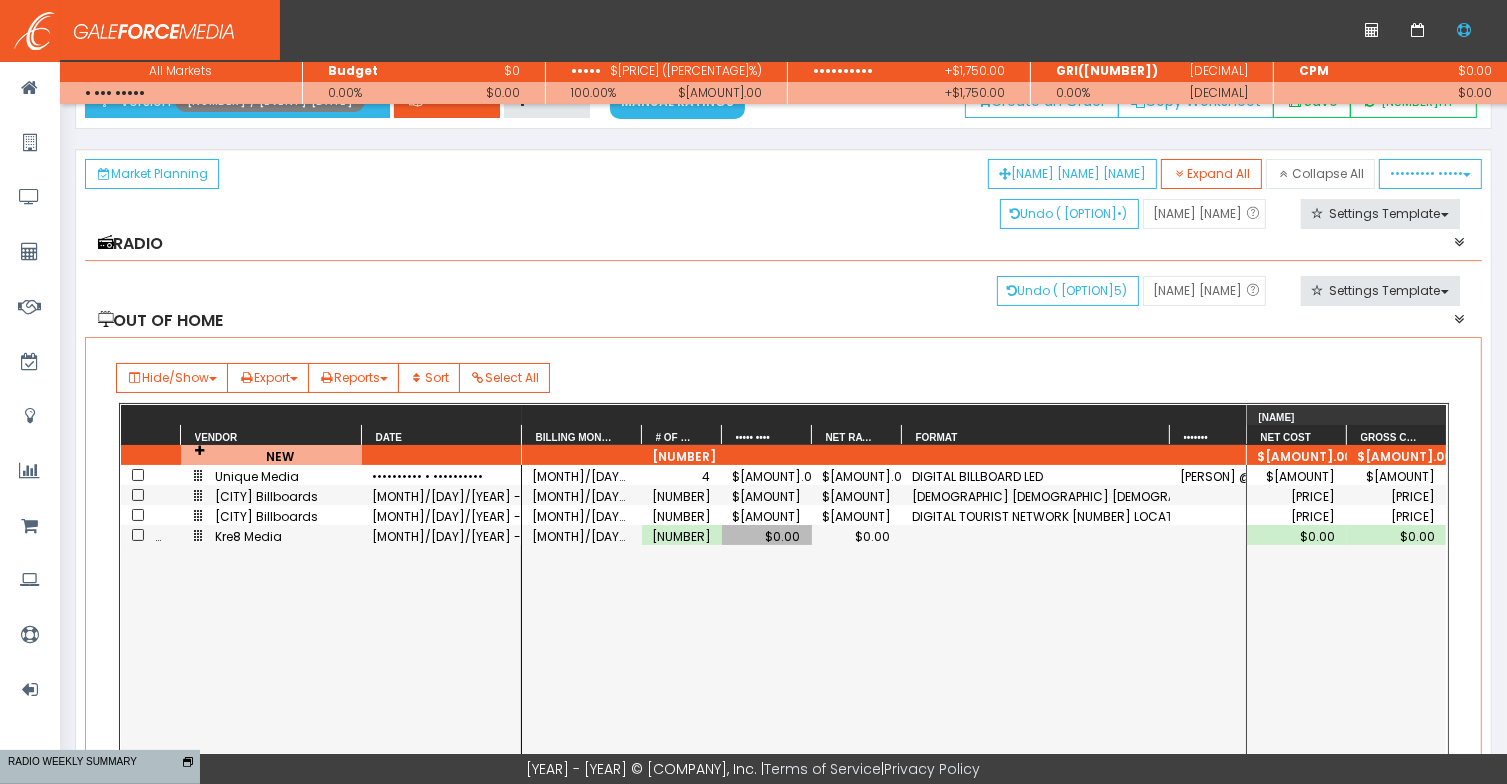 click on "$0.00" at bounding box center [767, 536] 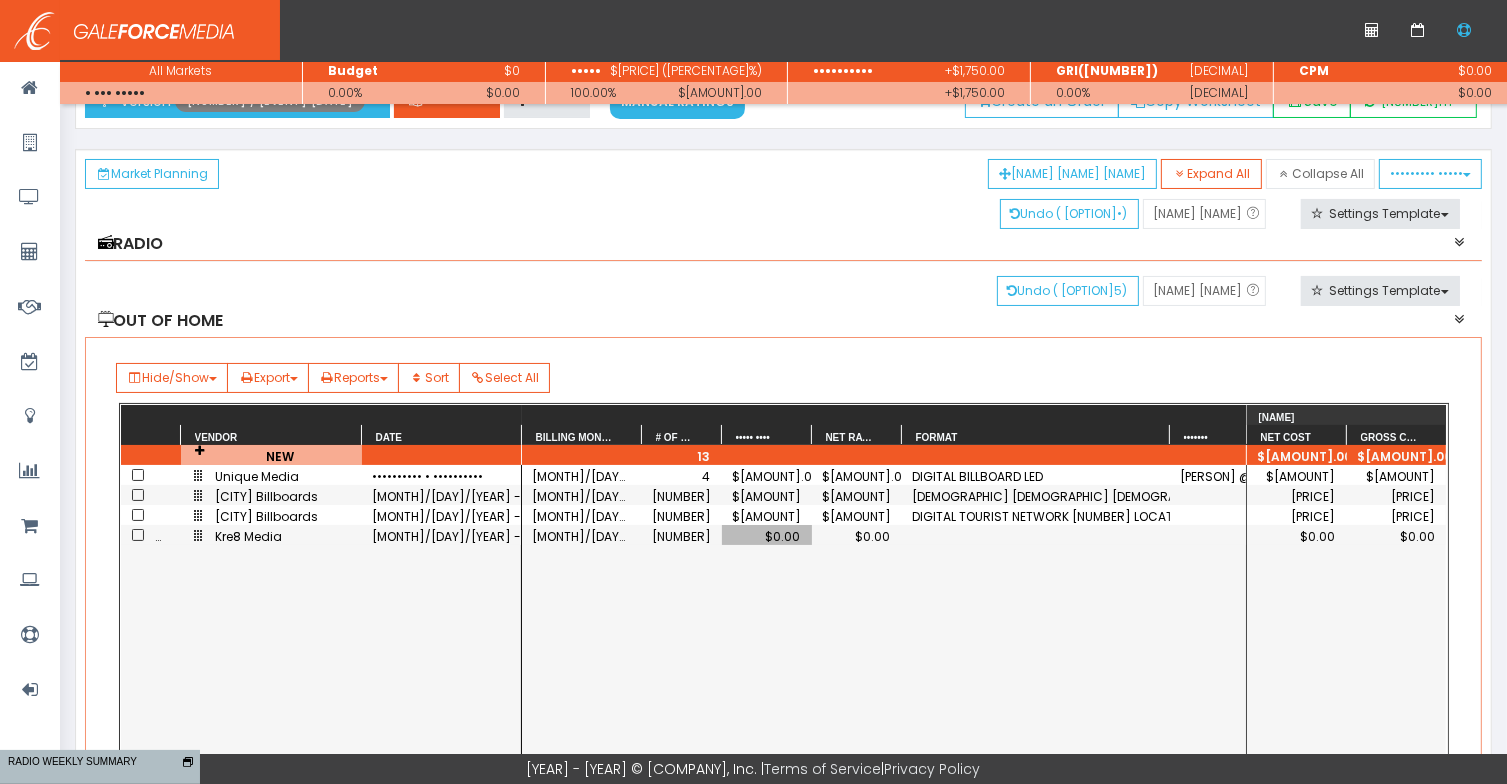 scroll, scrollTop: 0, scrollLeft: 67, axis: horizontal 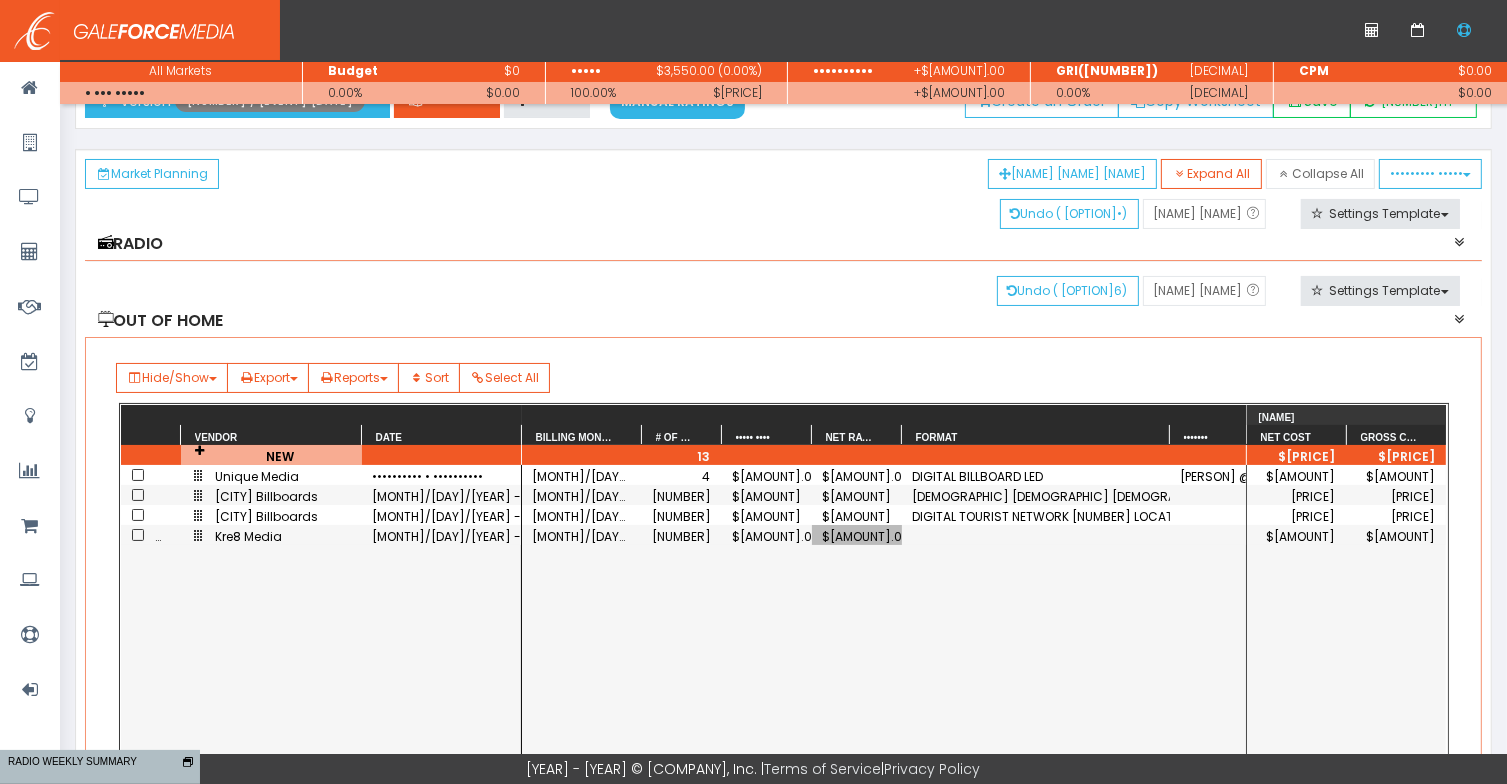 click at bounding box center (1036, 535) 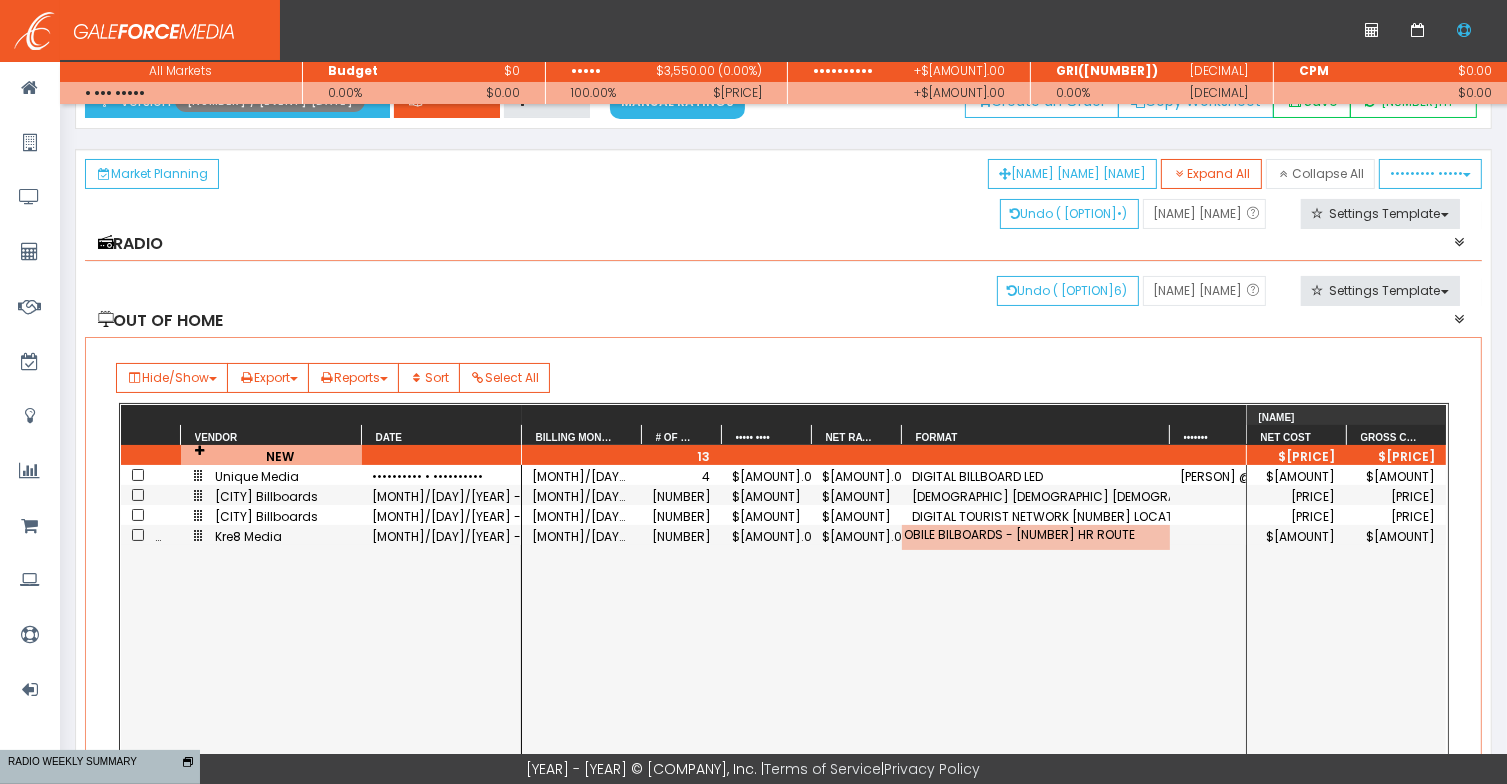 scroll, scrollTop: 0, scrollLeft: 88, axis: horizontal 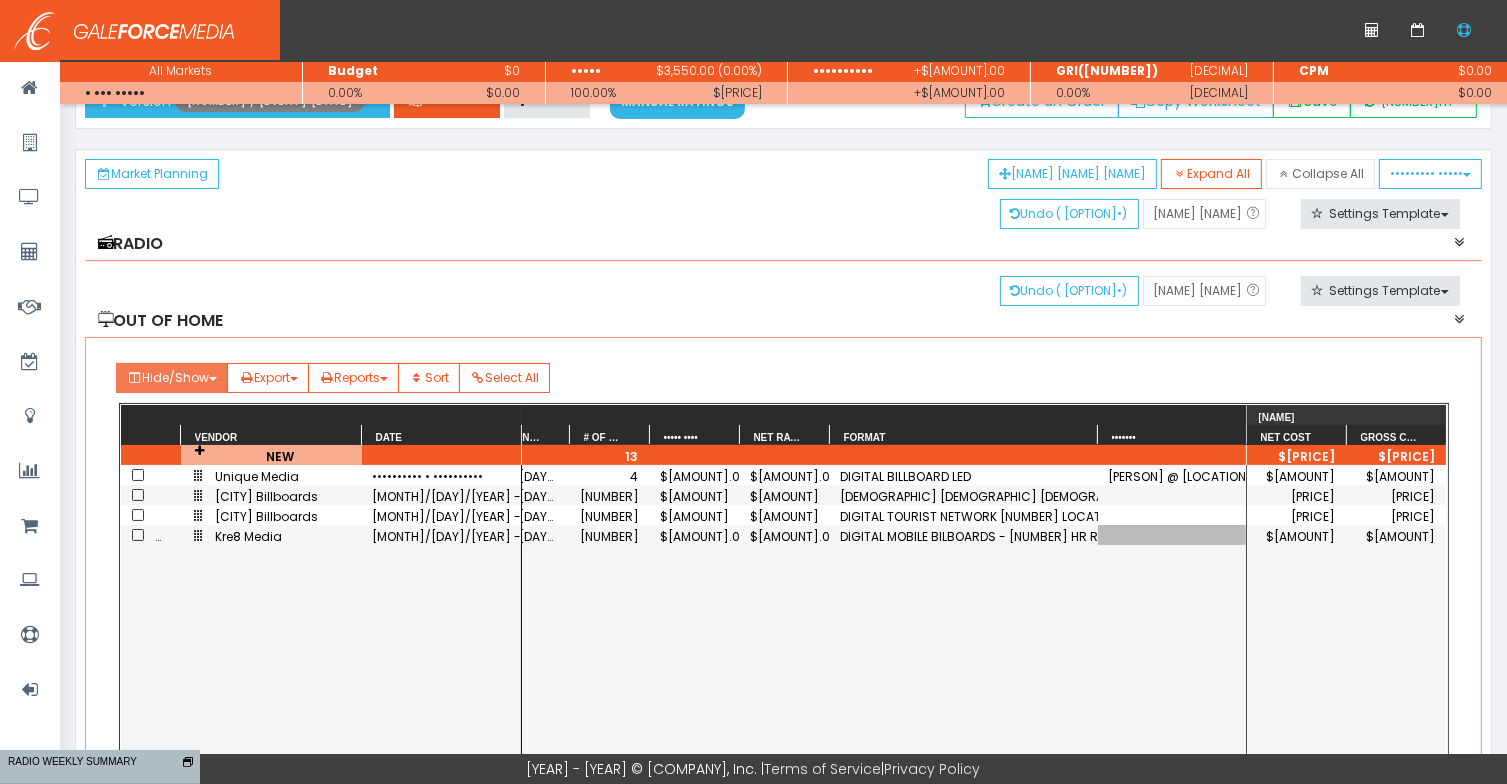 click on "Hide/Show" at bounding box center (172, 378) 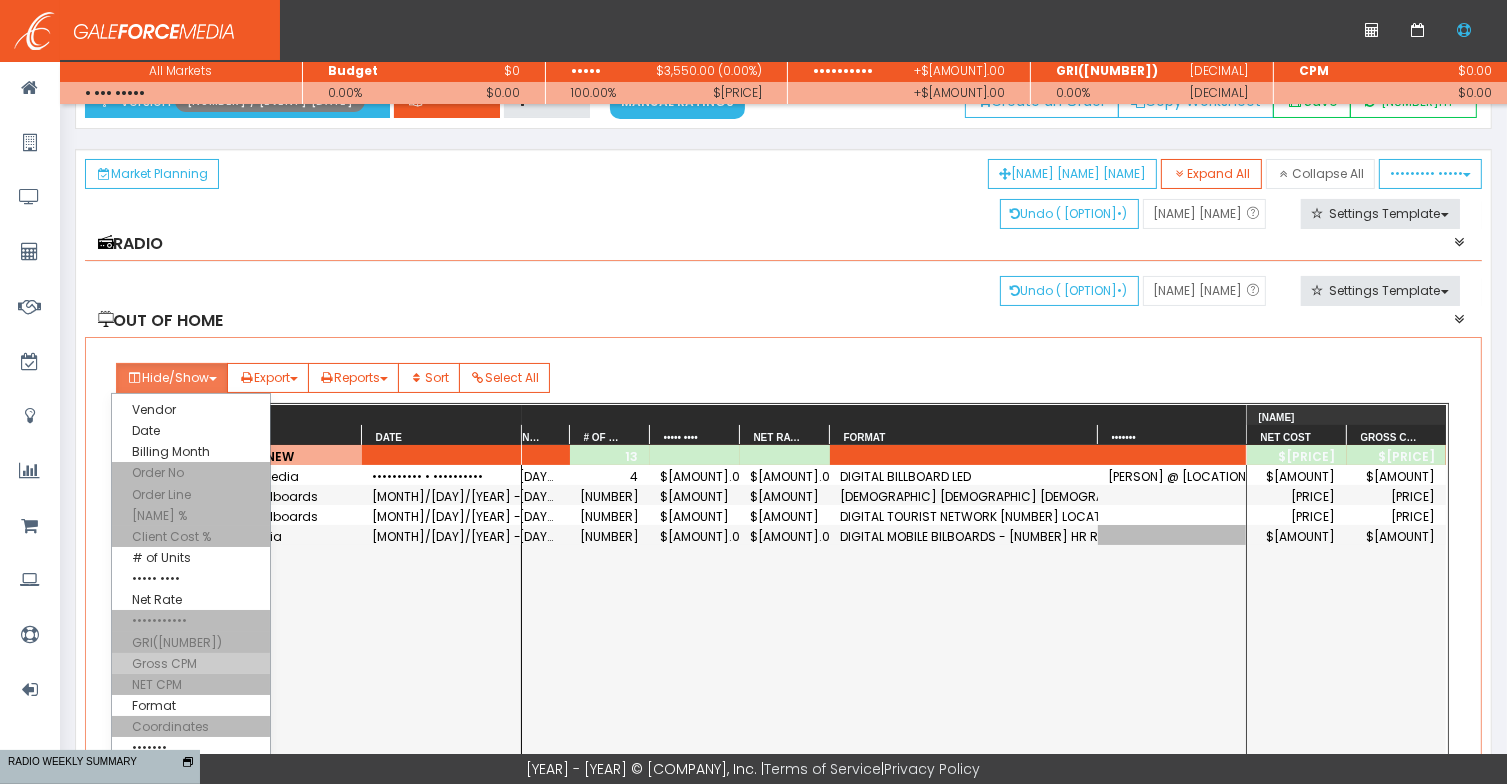 scroll, scrollTop: 100, scrollLeft: 0, axis: vertical 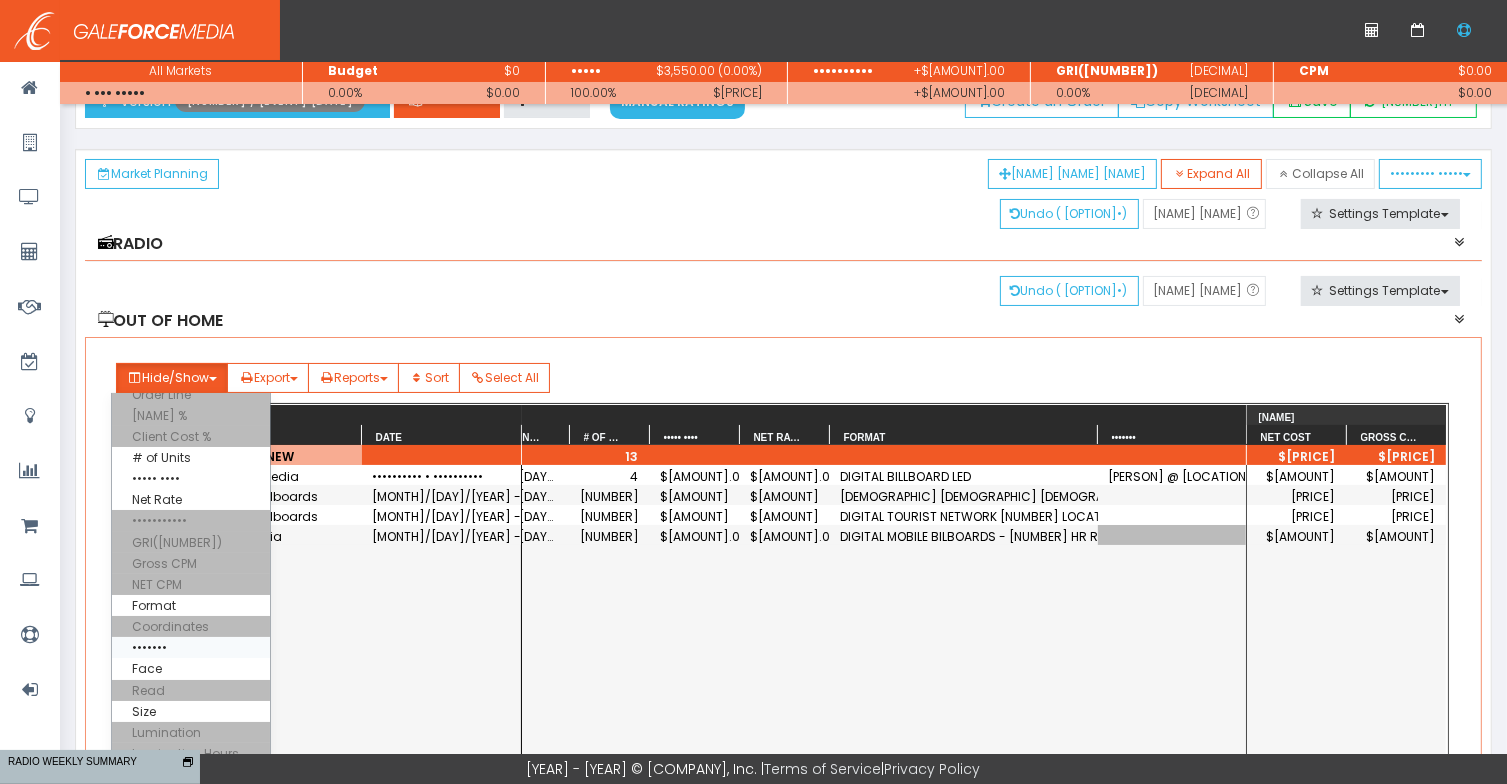 click on "•••••••" at bounding box center [191, 309] 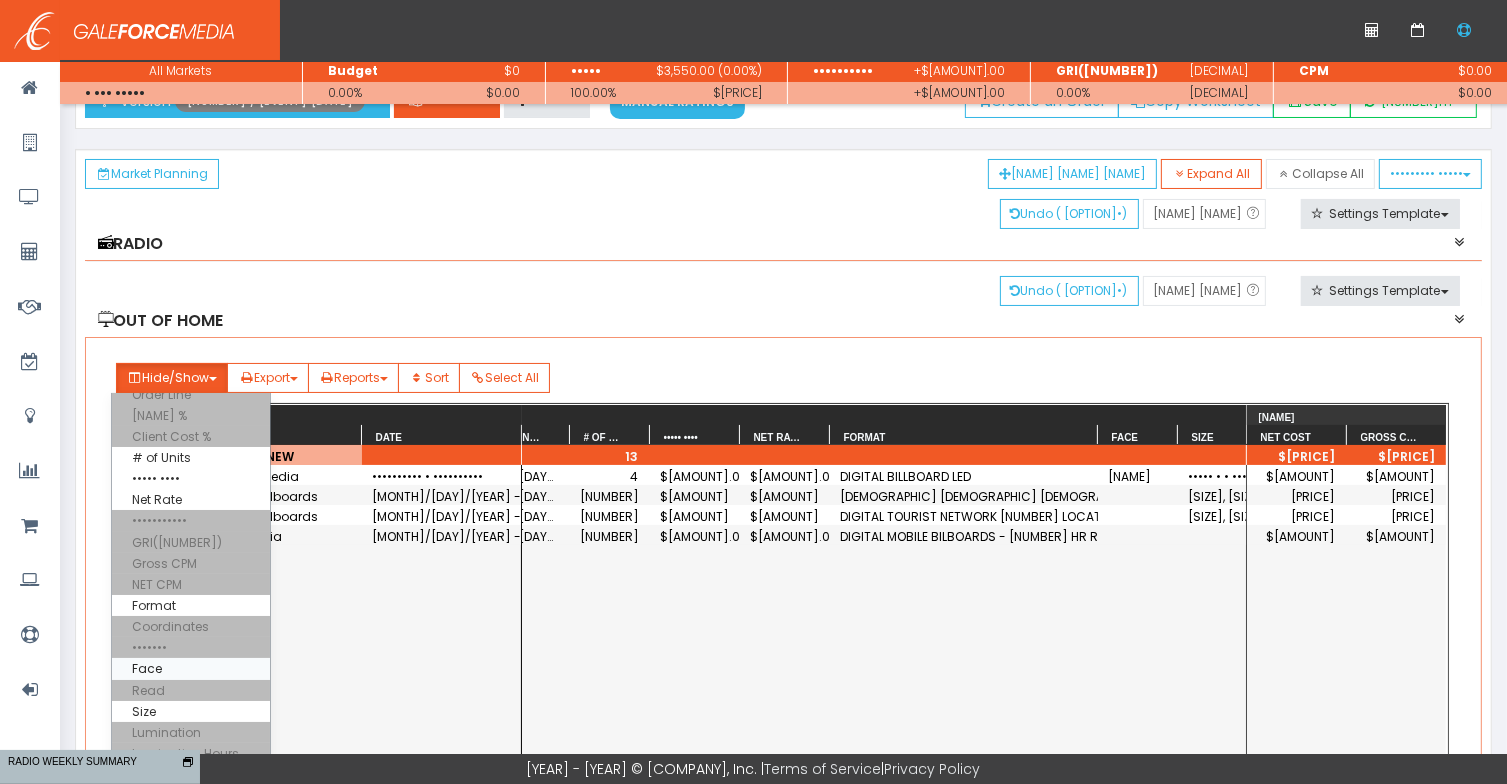 click on "Face" at bounding box center (191, 309) 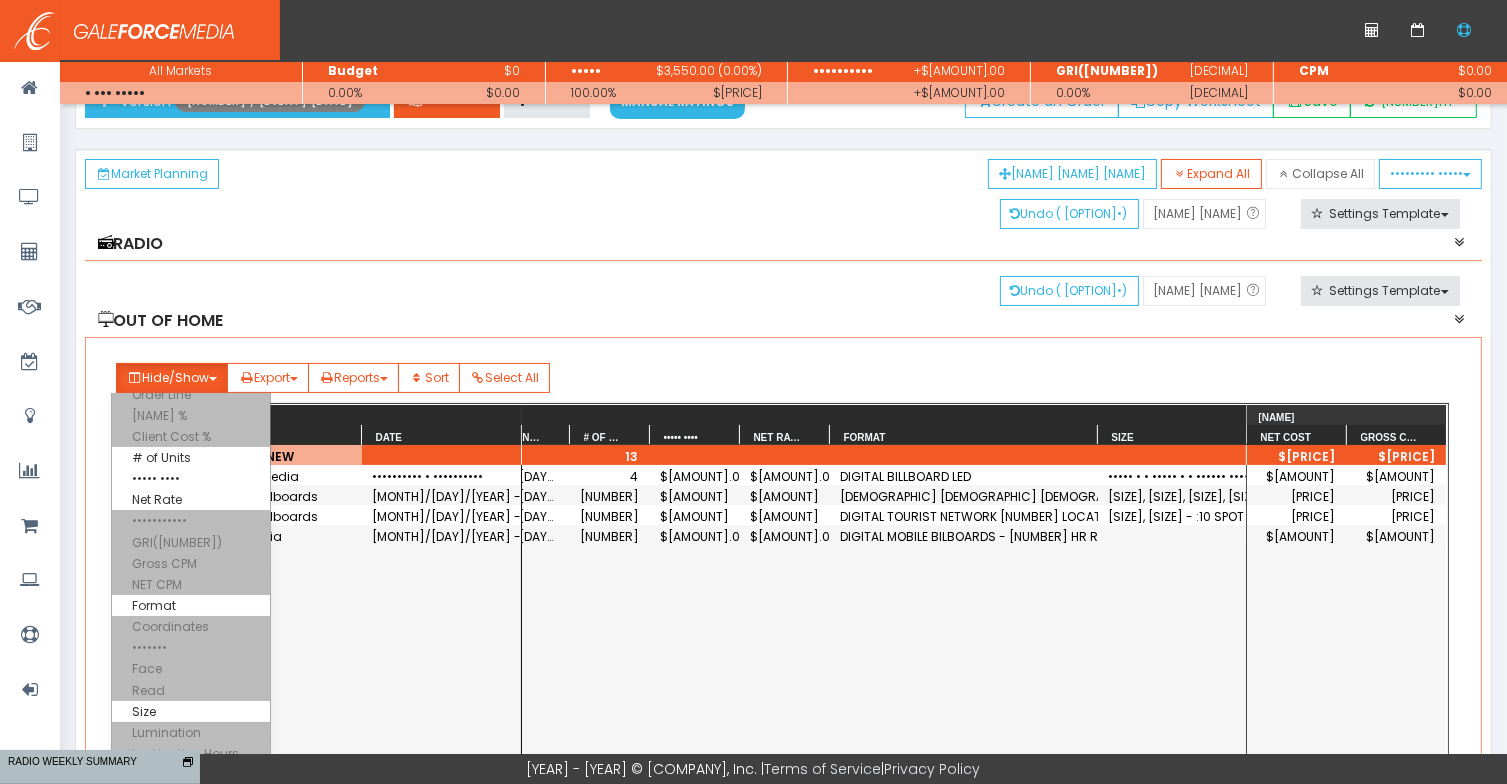 click on "[MONTH]/[DAY]/[YEAR] [NUMBER] $[PRICE] $[PRICE] DIGITAL BILLBOARD LED [DIMENSIONS] [DIMENSIONS] [DATE] [DATE] [NUMBER] $[PRICE] $[PRICE] DIGITAL FULL NETWORK TOURIST & LOCAL - [NUMBER] SPOTS/DAY :[NUMBER] [DIMENSIONS], [DIMENSIONS], [DIMENSIONS], [DIMENSIONS] [DATE]/[DATE] [DATE]/[YEAR] [NUMBER] $[PRICE] $[PRICE] DIGITAL TOURIST NETWORK [NUMBER] LOCATIONS - [NUMBER] SPOTS/DAYK [DIMENSIONS], [DIMENSIONS] - :[NUMBER] SPOT [DATE]/[DATE] [DATE]/[YEAR] [NUMBER] $[PRICE] $[PRICE] DIGITAL MOBILE BILBOARDS - [NUMBER] HR ROUTE" at bounding box center [884, 697] 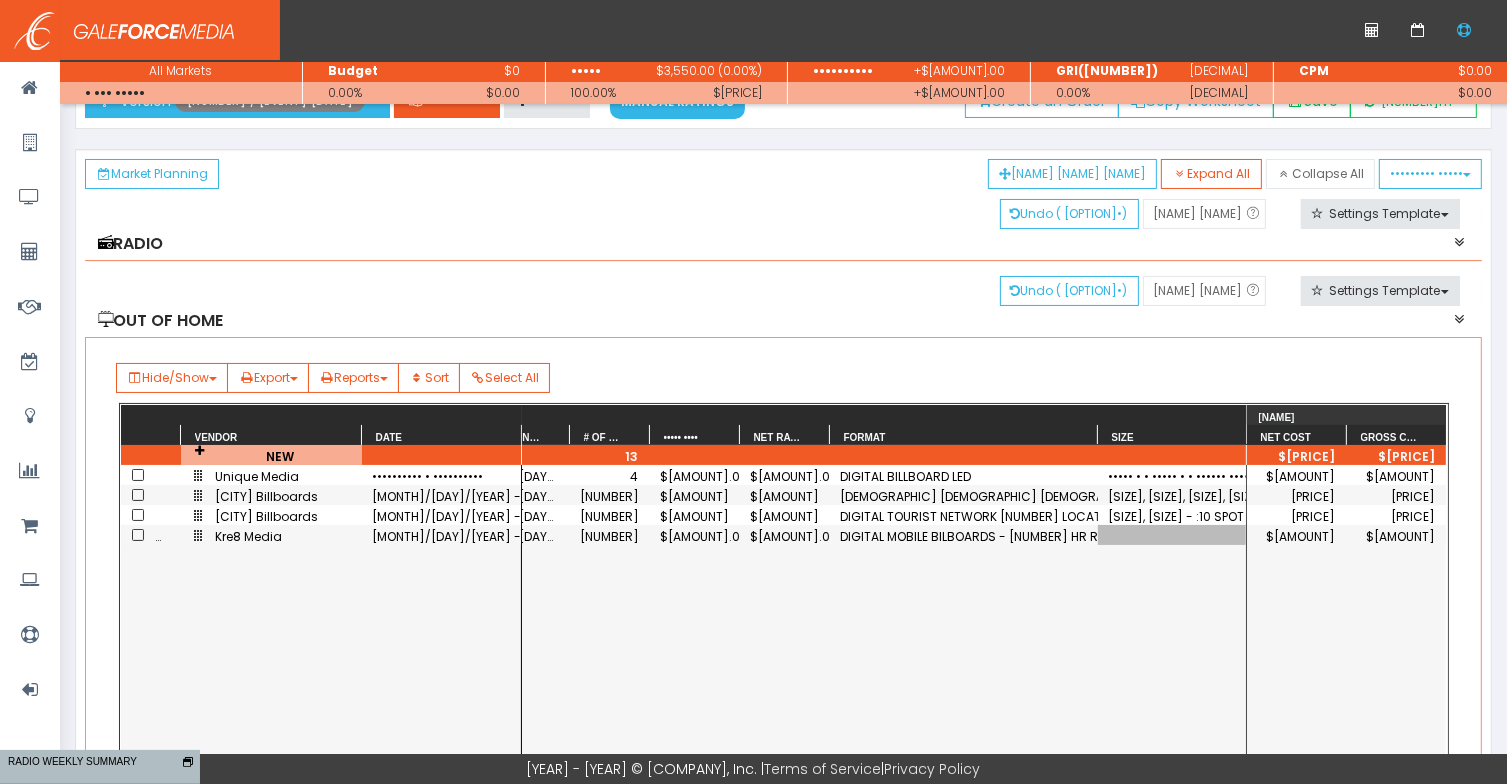 click at bounding box center [1173, 535] 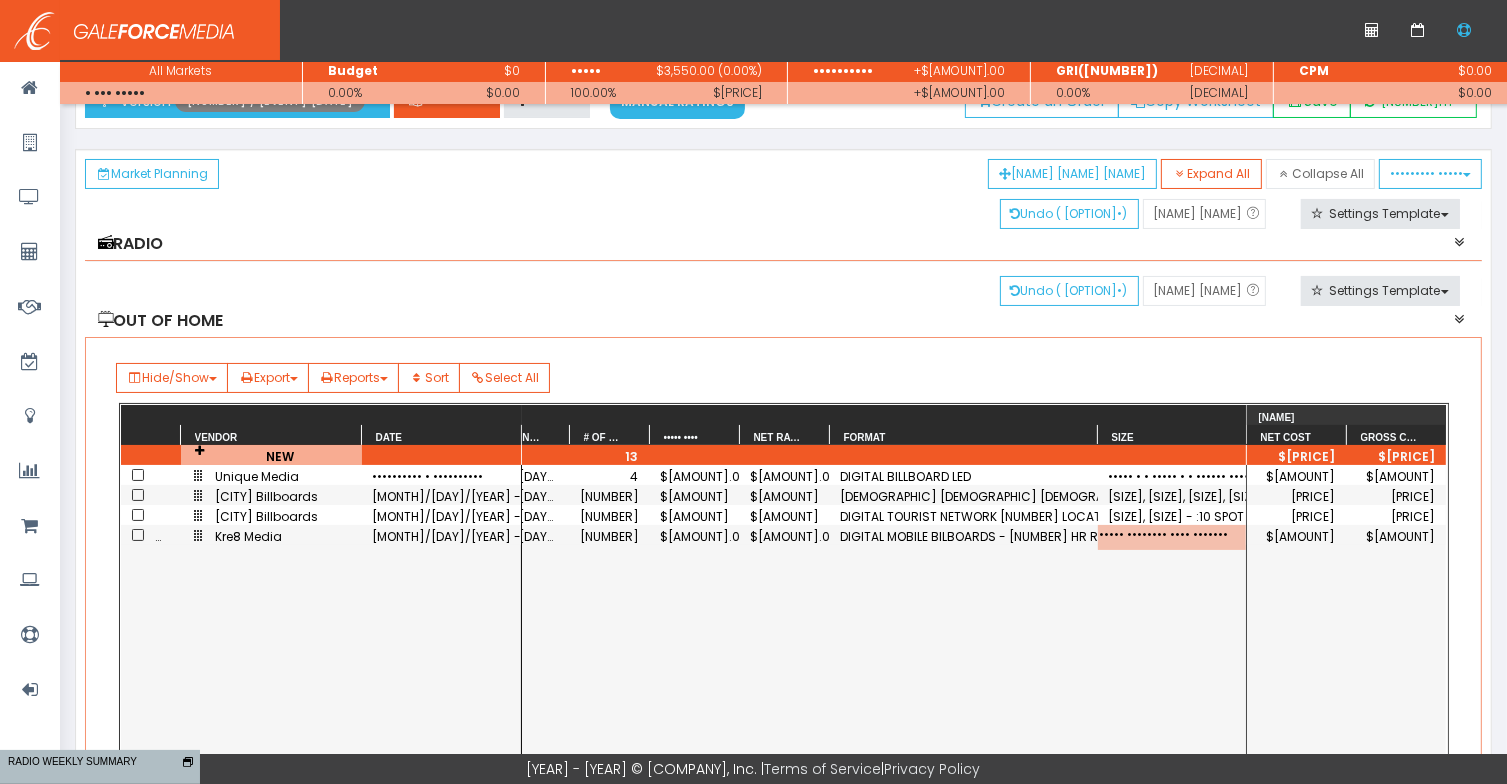 scroll, scrollTop: 0, scrollLeft: 36, axis: horizontal 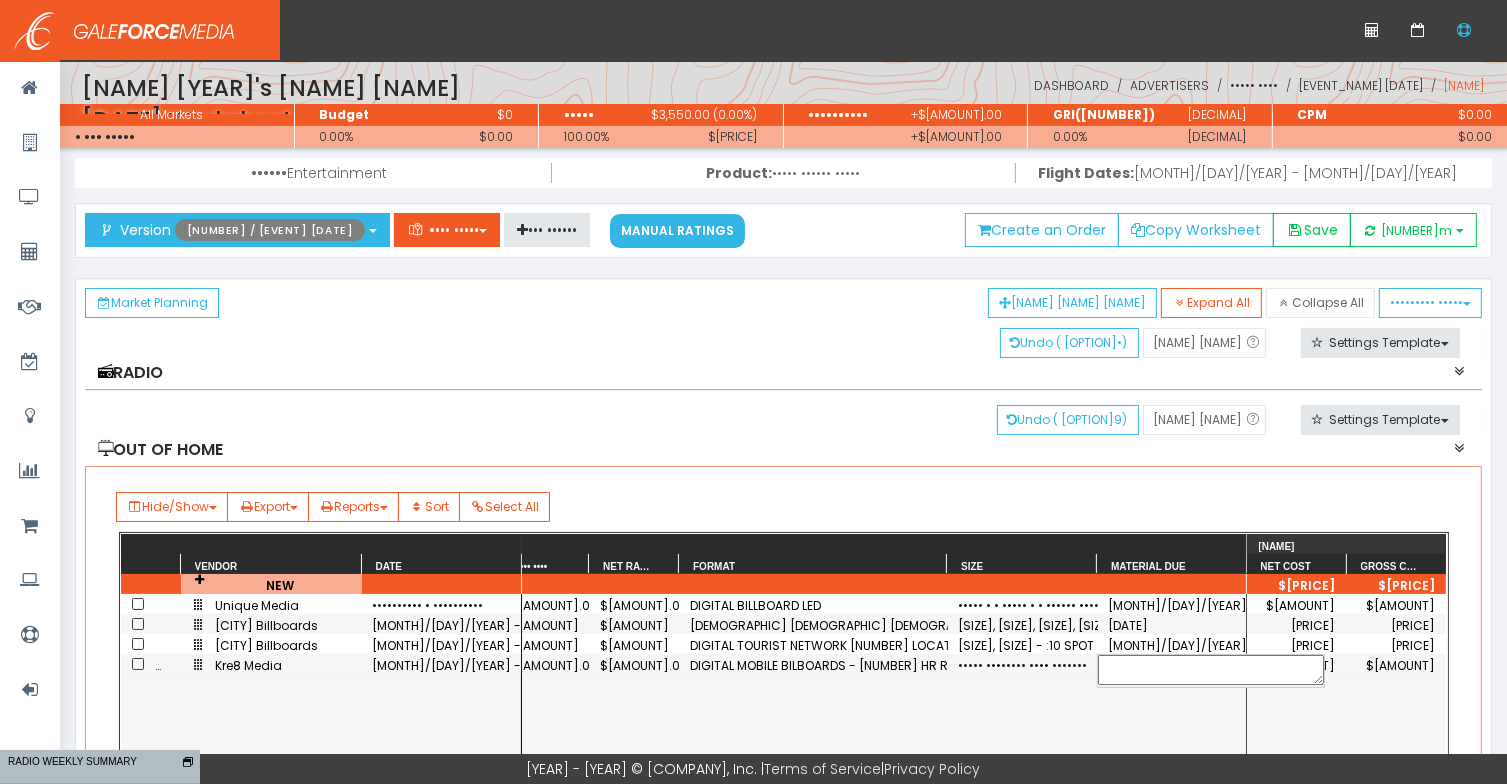 click at bounding box center (1211, 670) 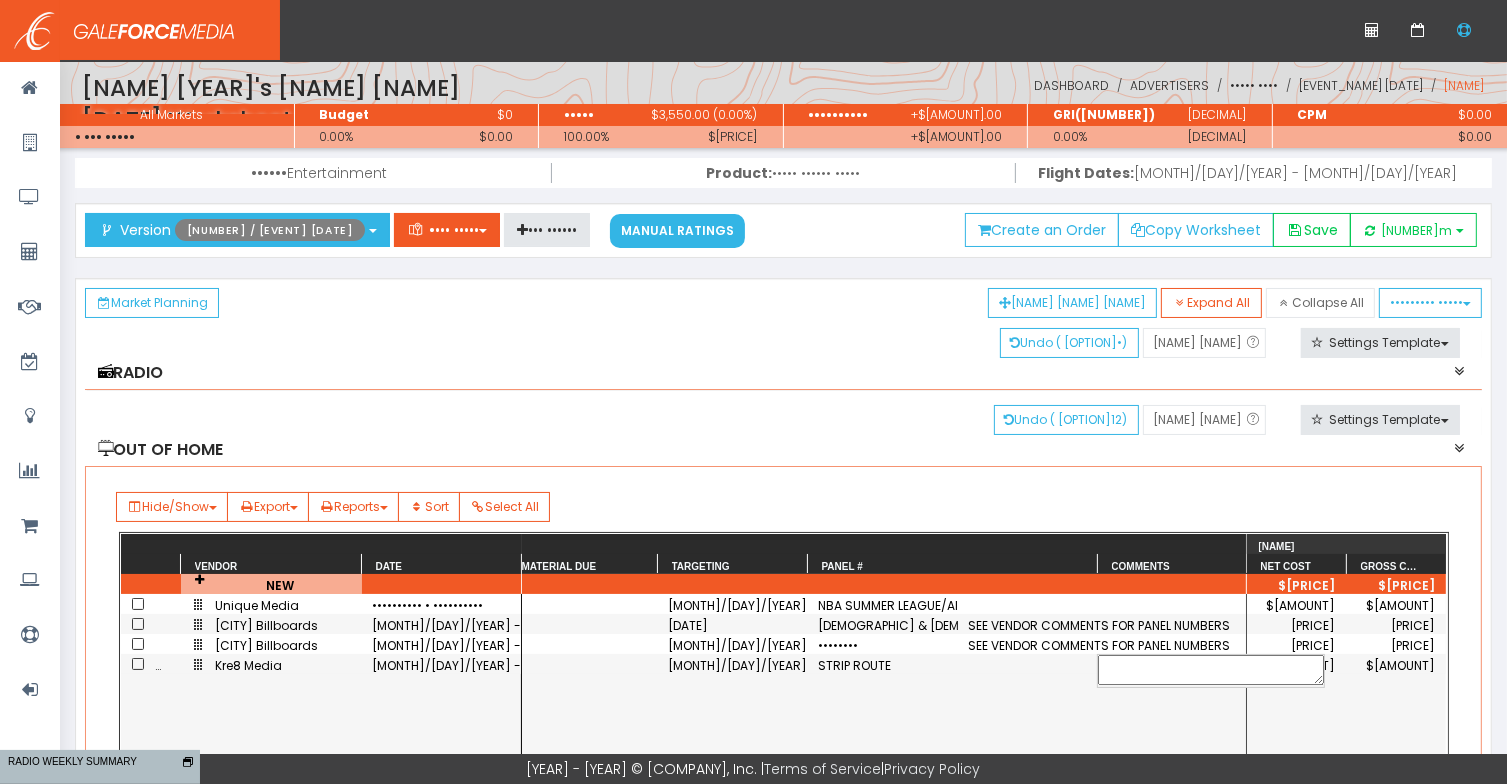 scroll, scrollTop: 0, scrollLeft: 812, axis: horizontal 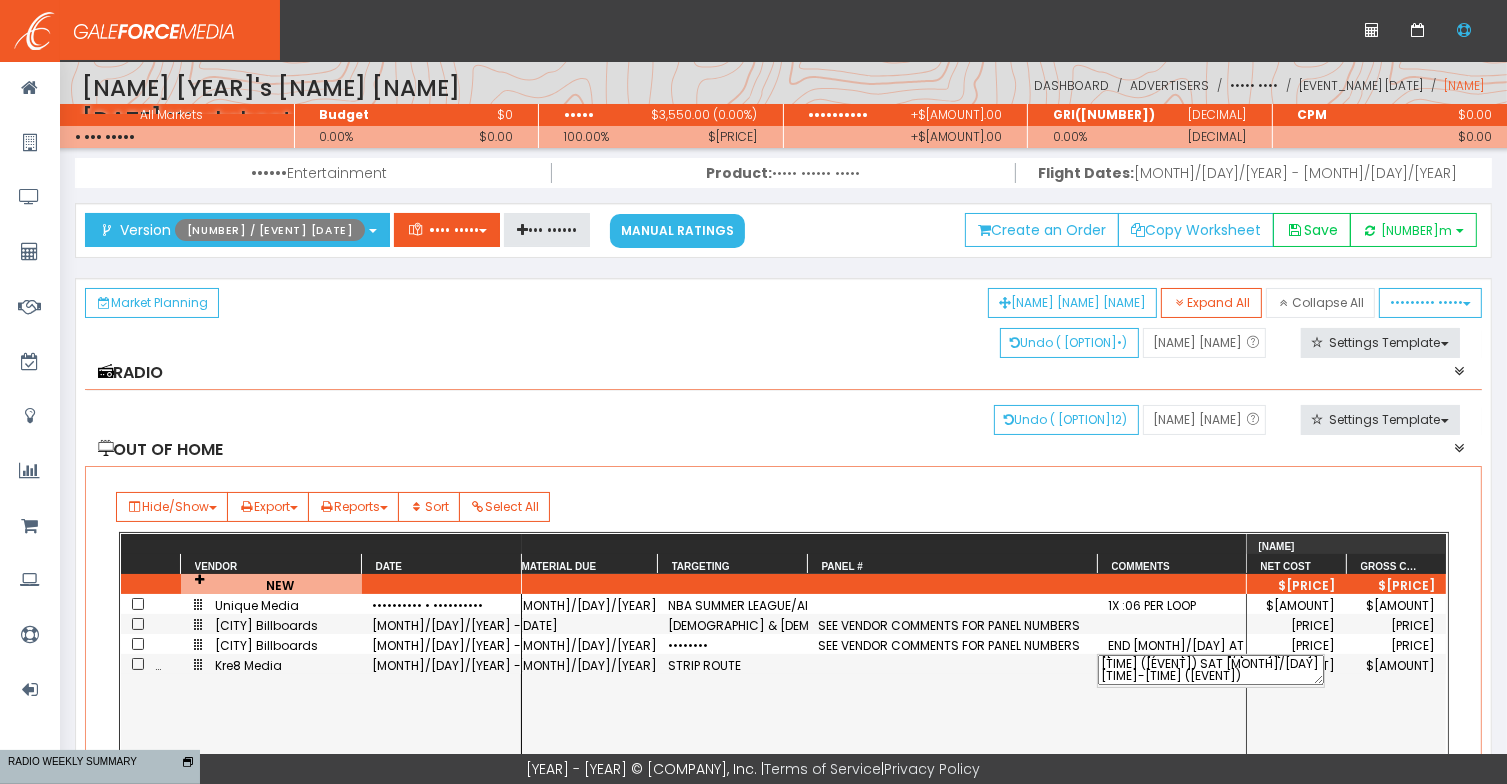 type on "FRI [MONTH]/[DAY] [TIME]-[TIME] ([EVENT]) FRI [MONTH]/[DAY] [TIME]-[TIME] ([EVENT]) SAT [MONTH]/[DAY] [TIME]-[TIME] ([EVENT])" 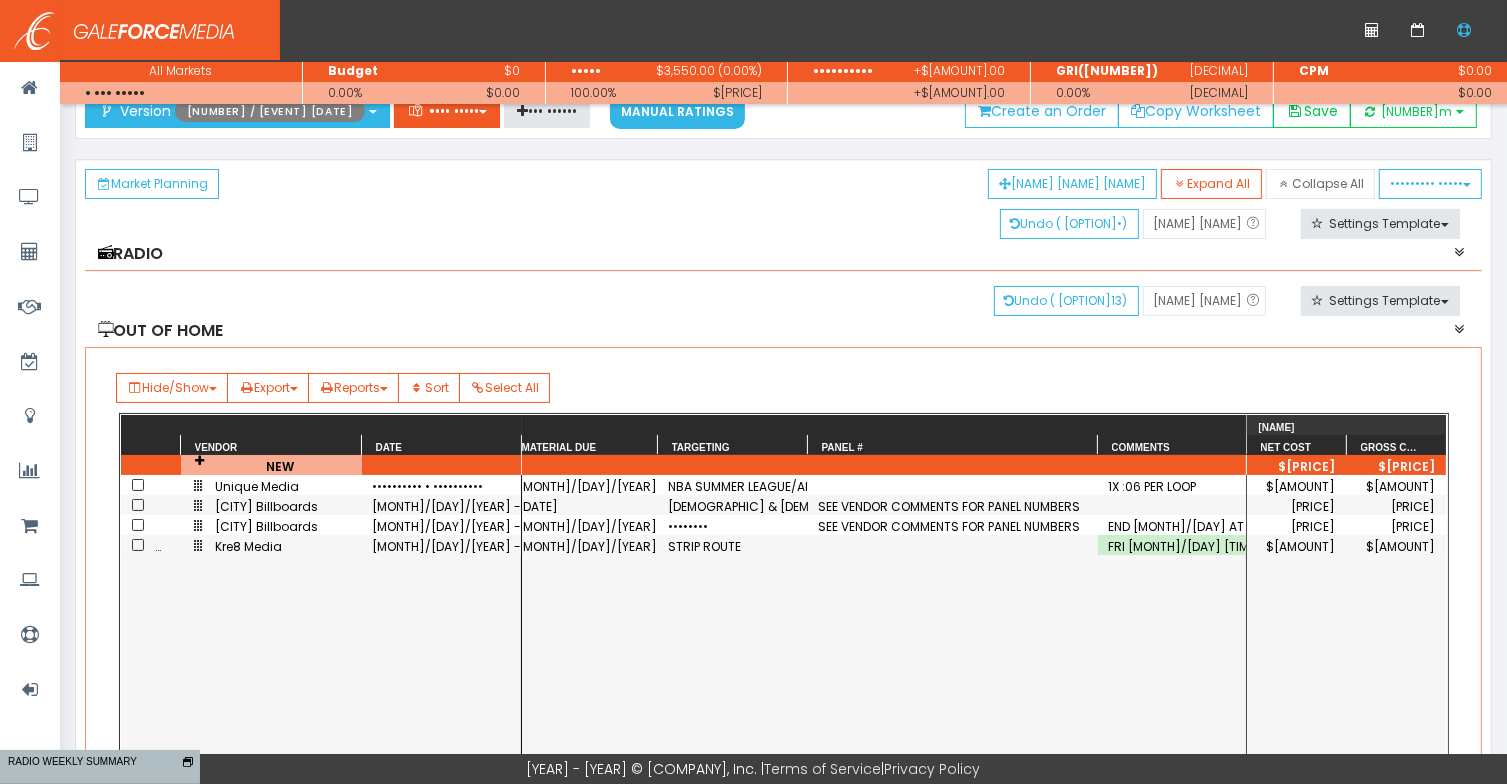 scroll, scrollTop: 128, scrollLeft: 0, axis: vertical 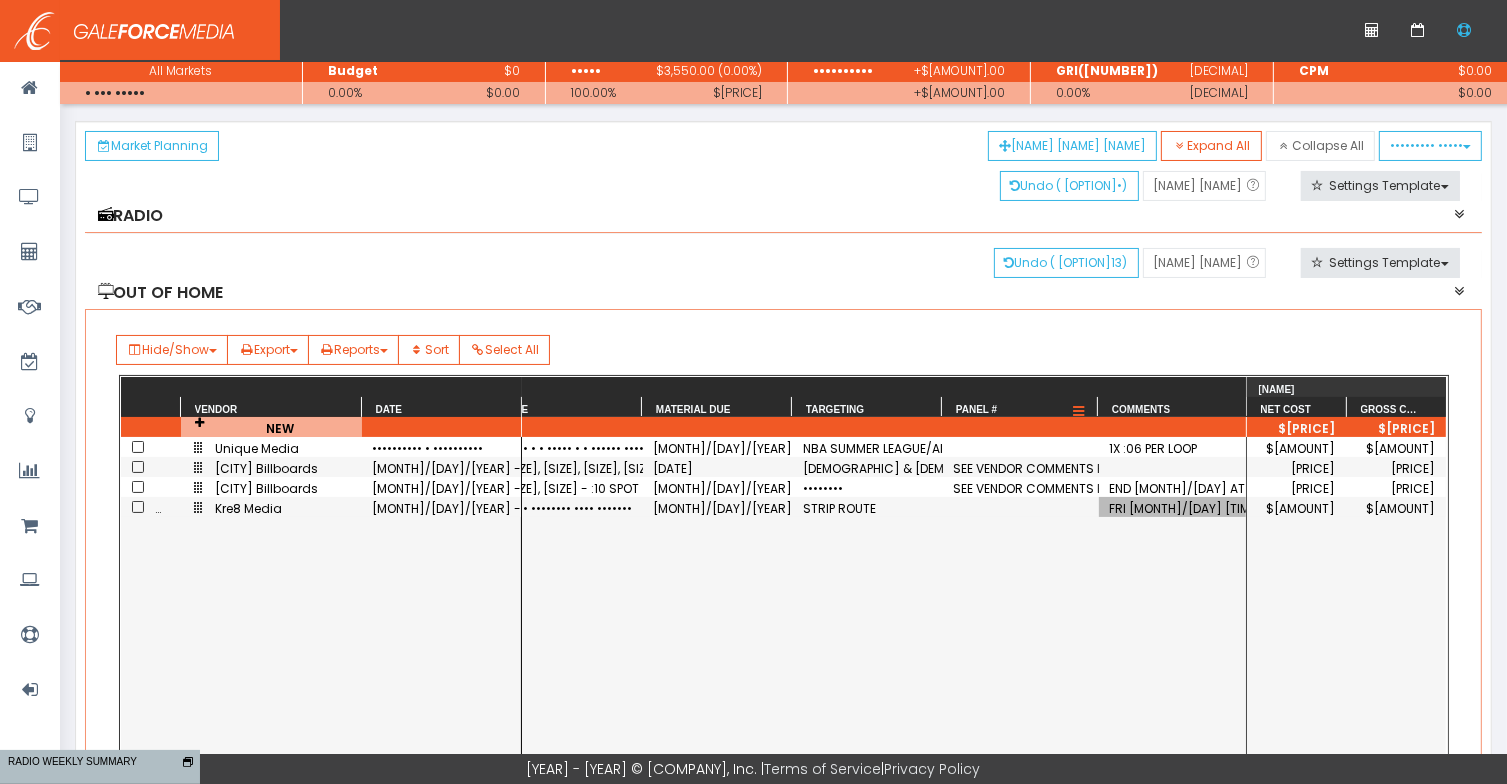 drag, startPoint x: 1094, startPoint y: 401, endPoint x: 961, endPoint y: 395, distance: 133.13527 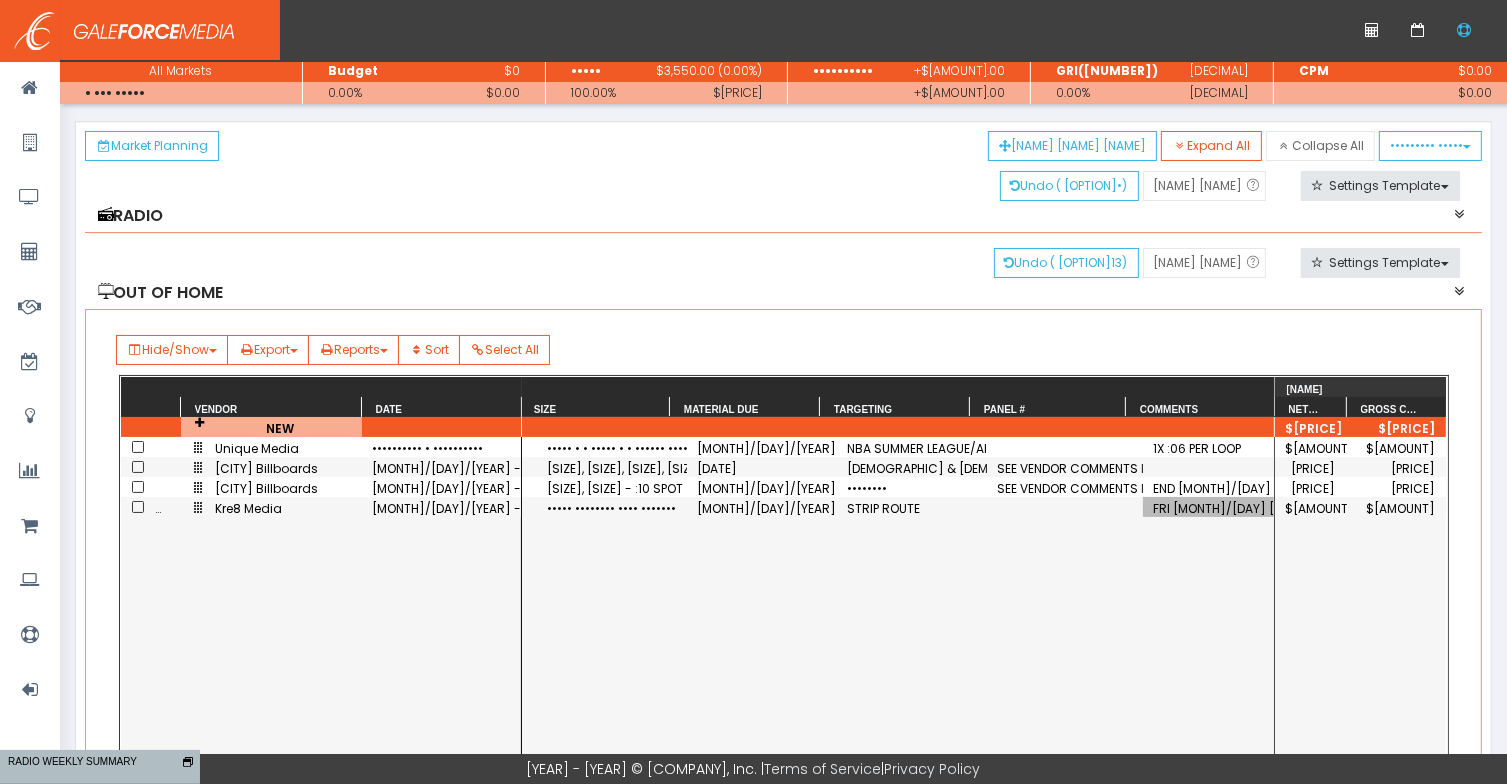 scroll, scrollTop: 0, scrollLeft: 628, axis: horizontal 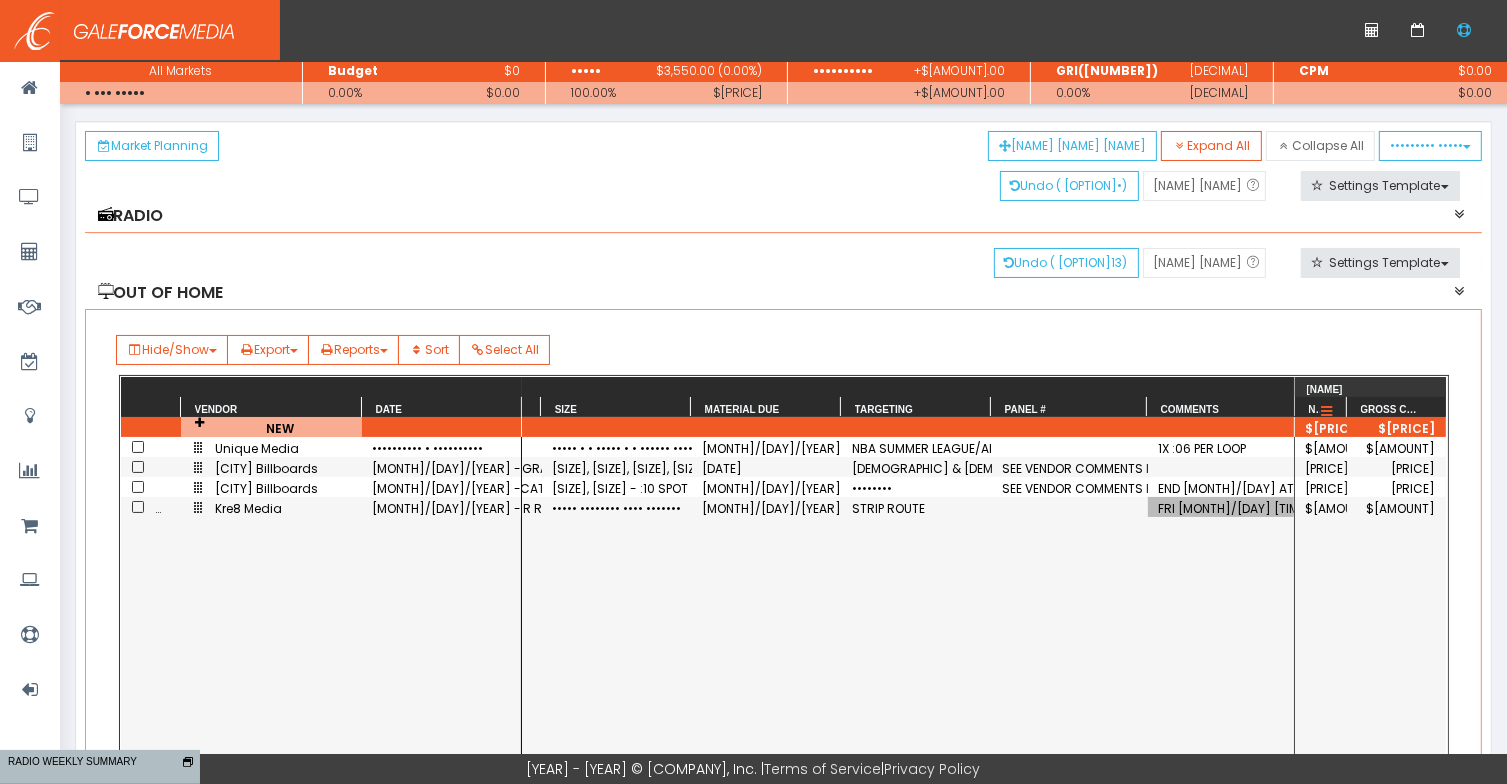 drag, startPoint x: 1248, startPoint y: 397, endPoint x: 1324, endPoint y: 391, distance: 76.23647 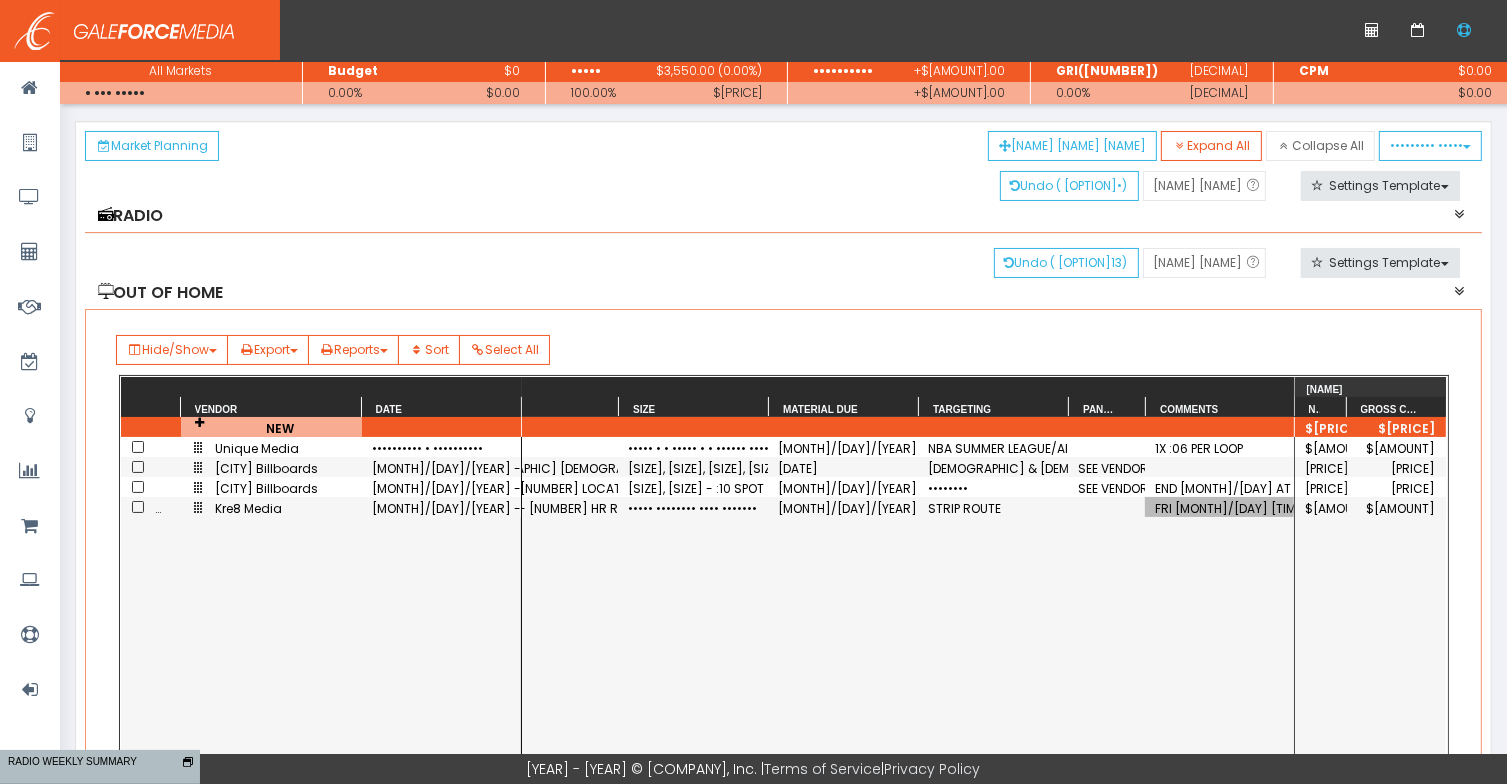 drag, startPoint x: 1146, startPoint y: 397, endPoint x: 1067, endPoint y: 393, distance: 79.101204 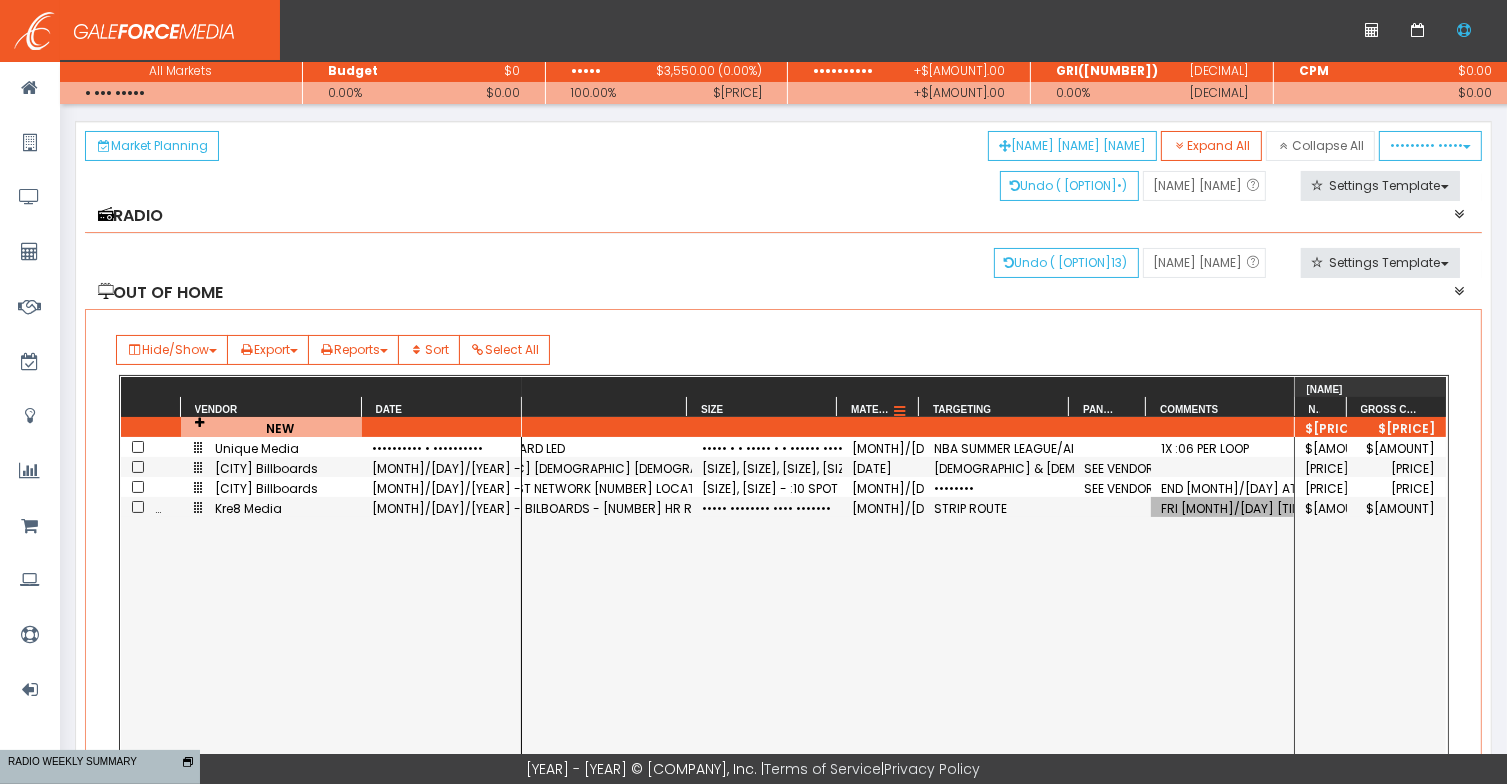 scroll, scrollTop: 0, scrollLeft: 476, axis: horizontal 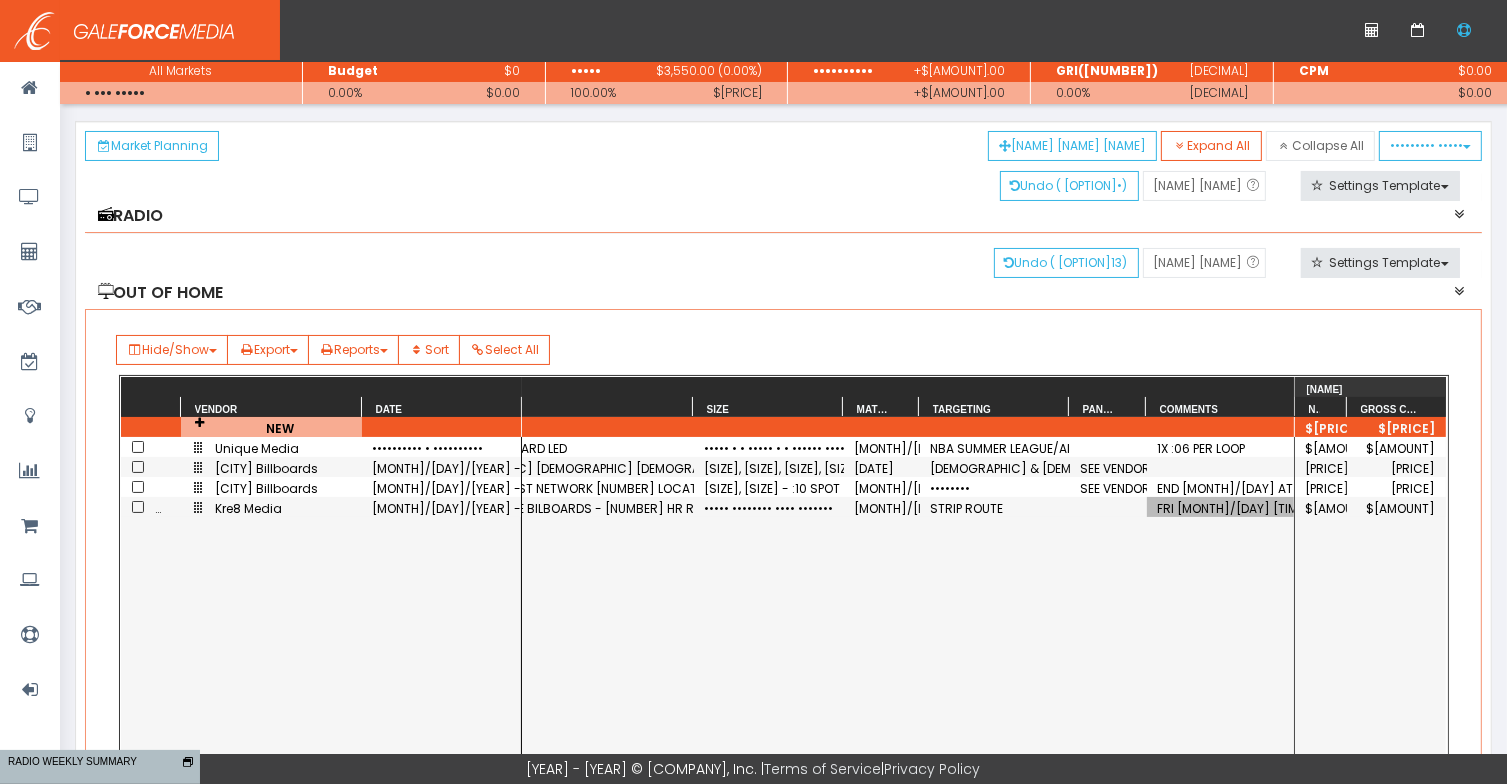 drag, startPoint x: 920, startPoint y: 400, endPoint x: 830, endPoint y: 397, distance: 90.04999 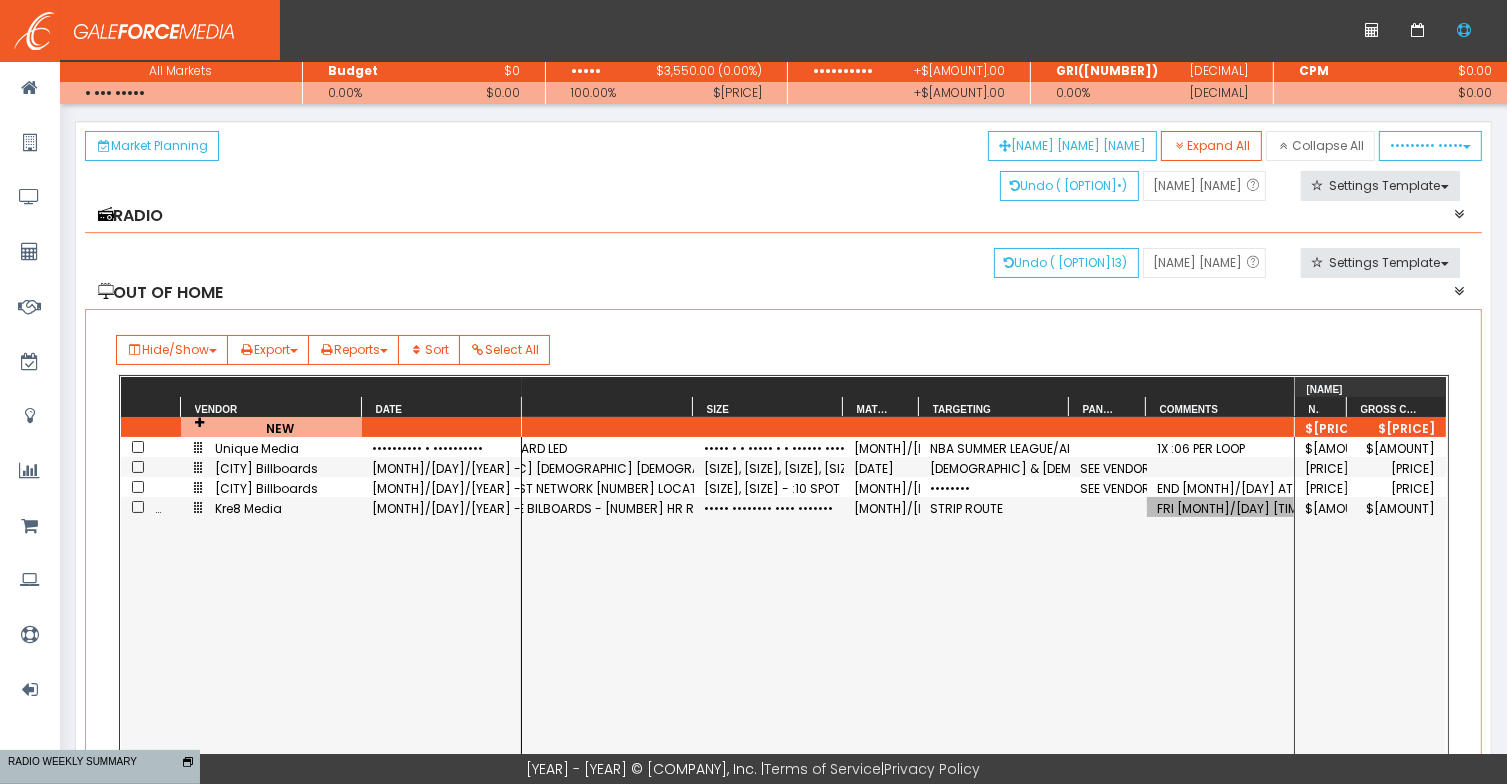 click on "FRI [MONTH]/[DAY] [TIME]-[TIME] ([EVENT]) FRI [MONTH]/[DAY] [TIME]-[TIME] ([EVENT]) SAT [MONTH]/[DAY] [TIME]-[TIME] ([EVENT])" at bounding box center (1222, 508) 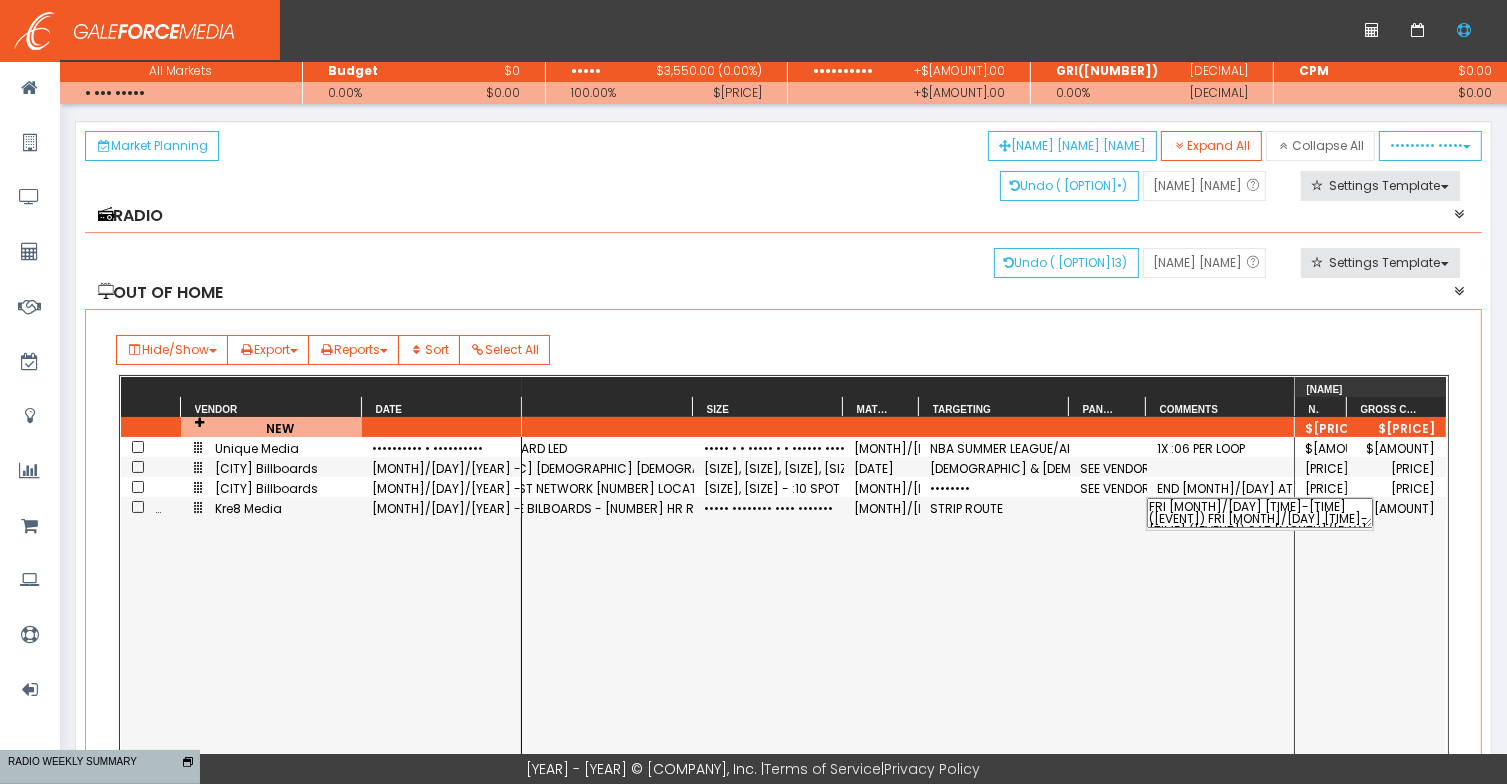 scroll, scrollTop: 36, scrollLeft: 0, axis: vertical 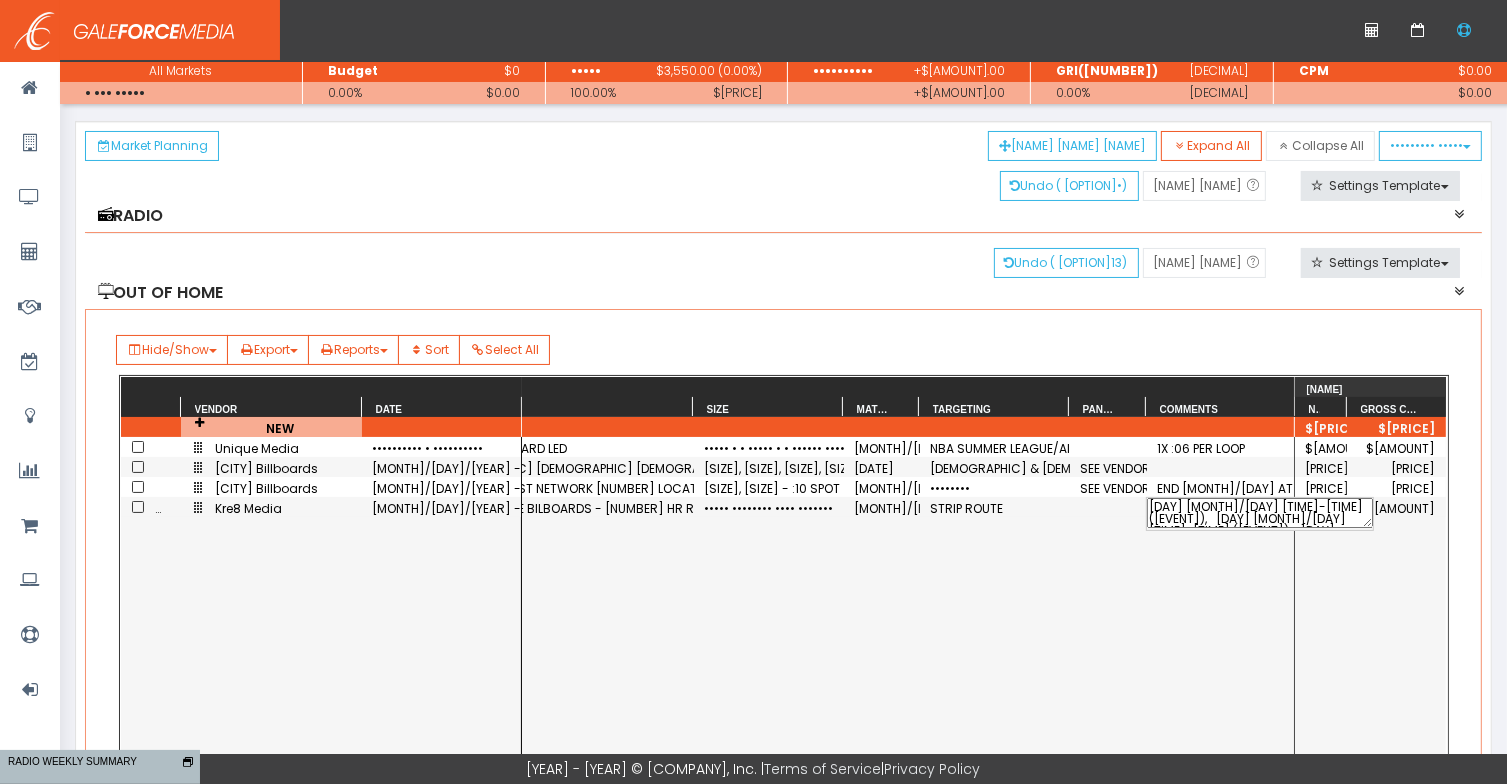 click on "[DAY] [MONTH]/[DAY] [TIME]-[TIME] ([EVENT]),   [DAY] [MONTH]/[DAY] [TIME]-[TIME] ([EVENT])    [DAY] [MONTH]/[DAY] [TIME]-[TIME] ([EVENT])" at bounding box center [1260, 513] 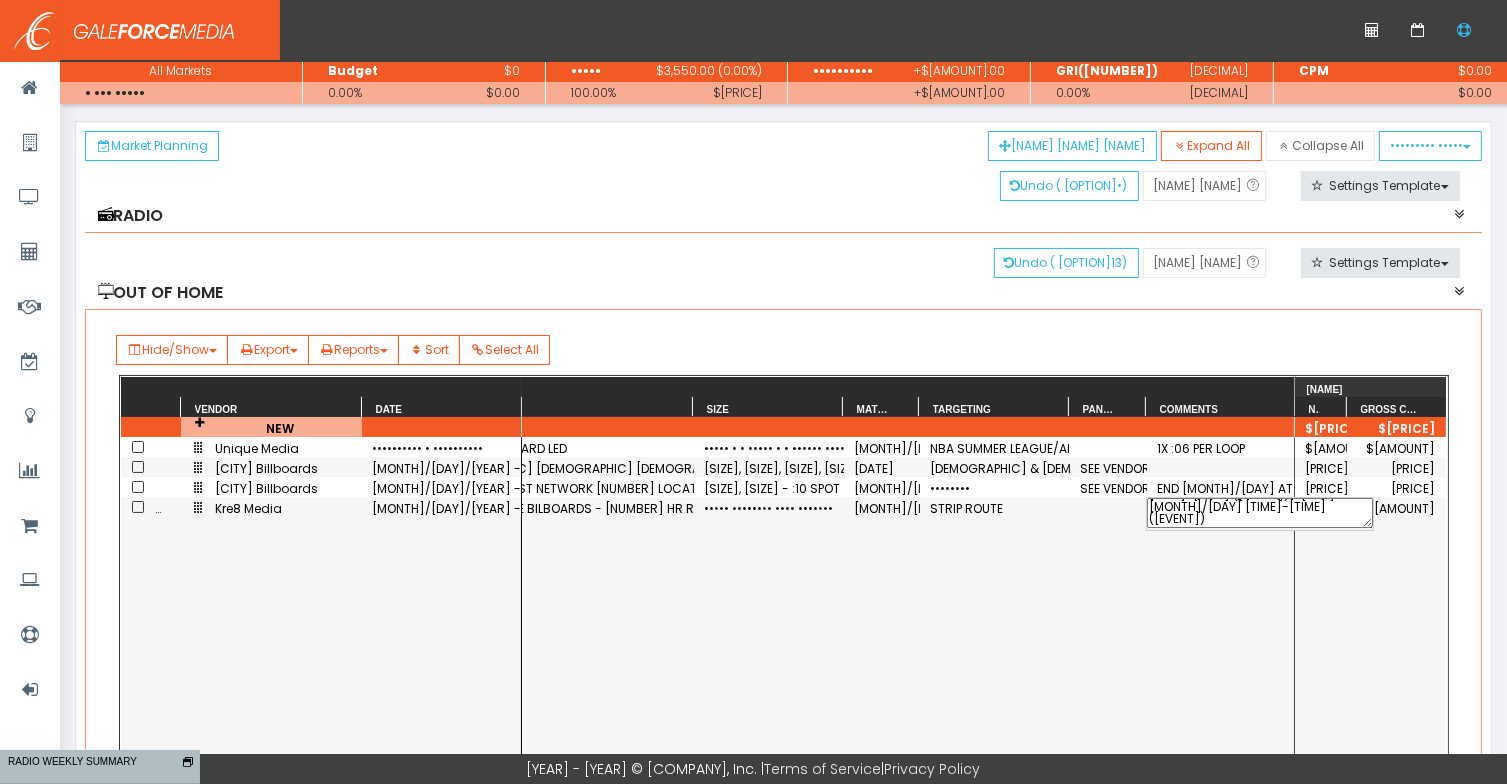 click on "[DAY] [MONTH]/[DAY] [TIME]-[TIME] ([EVENT]),   [DAY] [MONTH]/[DAY] [TIME]-[TIME] ([EVENT])    [DAY] [MONTH]/[DAY] [TIME]-[TIME] ([EVENT])" at bounding box center (1260, 513) 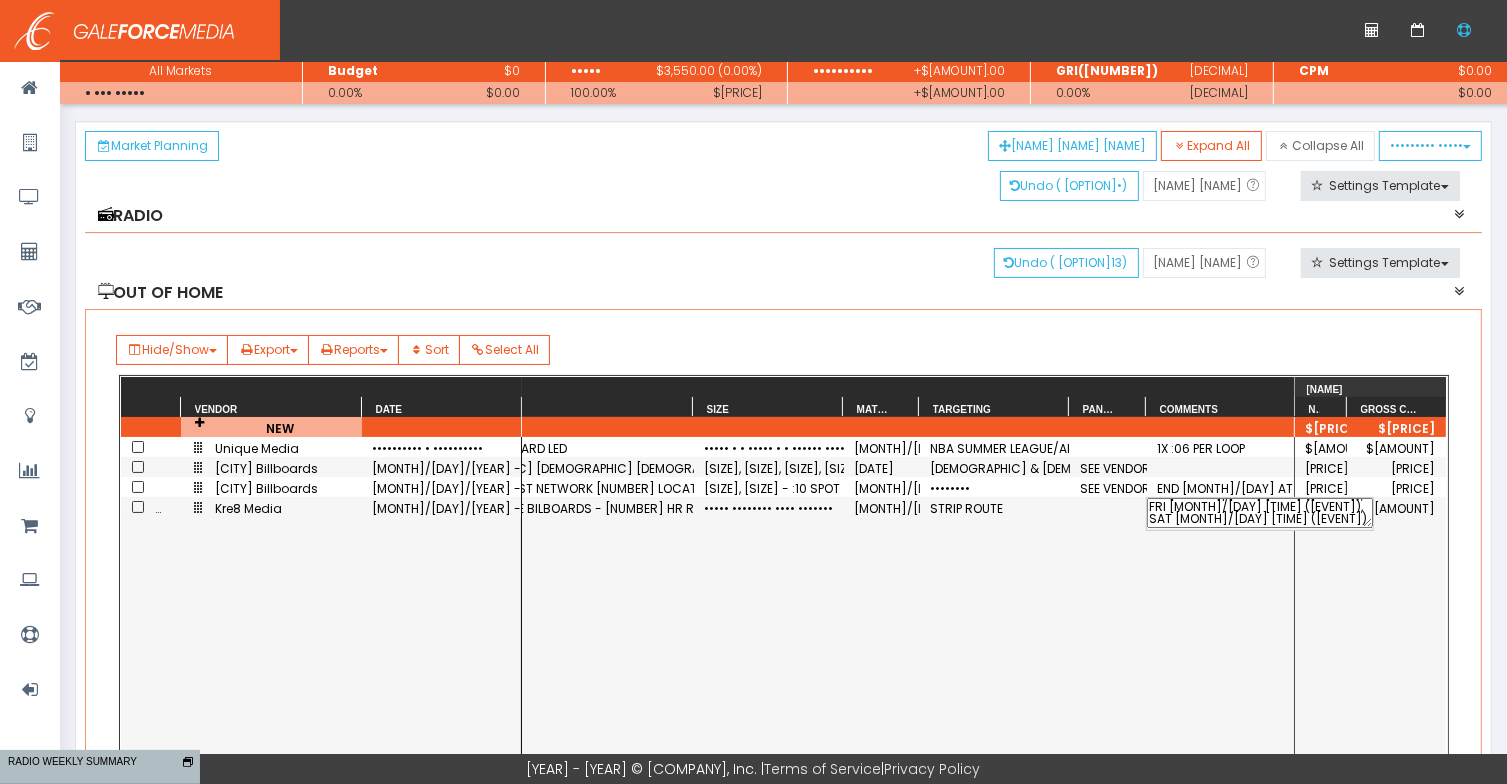 scroll, scrollTop: 24, scrollLeft: 0, axis: vertical 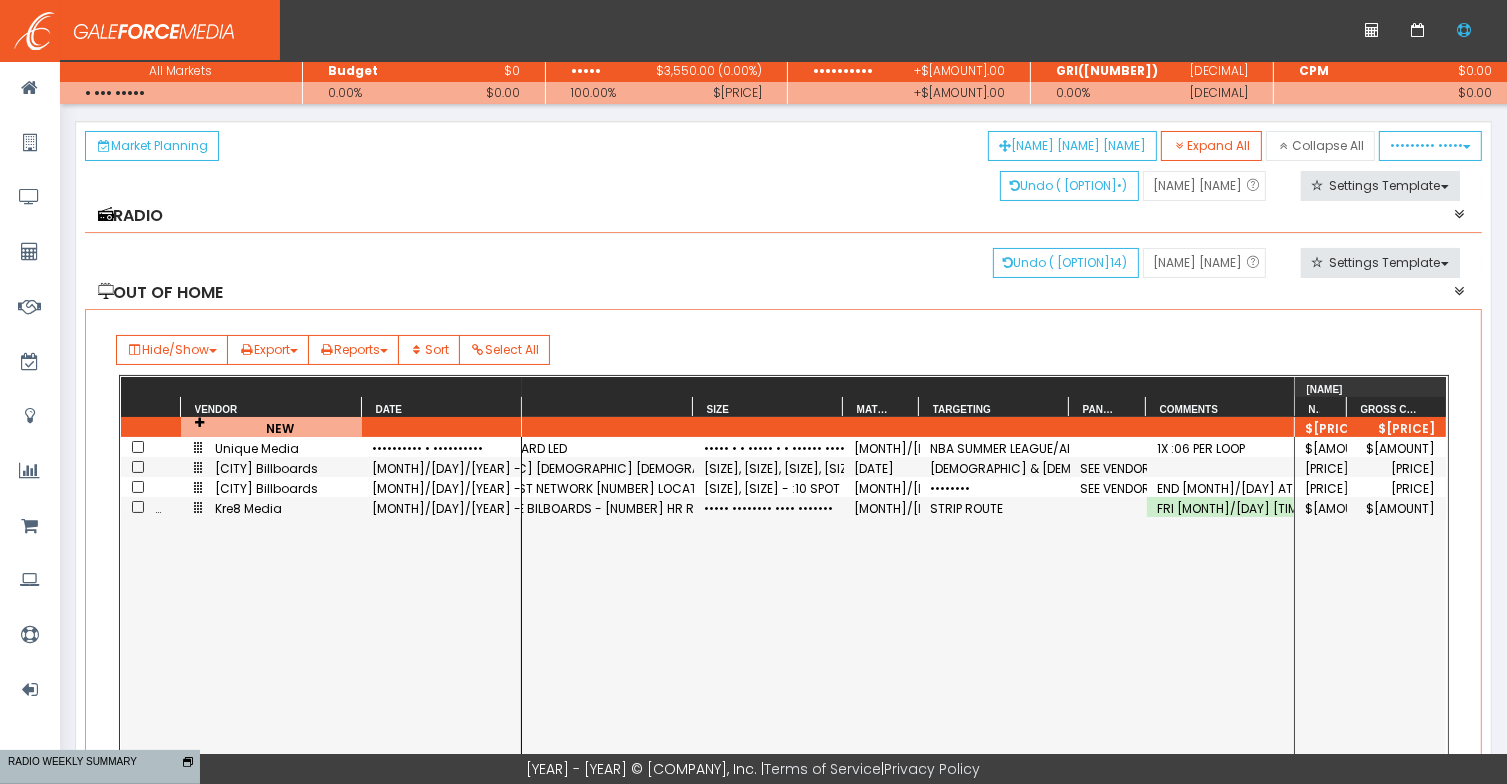 click on "DIGITAL BILLBOARD LED 17'6" H X 34'6" W - PIXELS 480X1000 1X :06 PER LOOP NBA SUMMER LEAGUE/AIRPORT ARRIVALS [MONTH]/[DAY]/[YEAR] DIGITAL FULL NETWORK TOURIST & LOCAL - 1440 SPOTS/DAY :10 858X242, 482X864, 252X540, 576X336 SEE VENDOR COMMENTS FOR PANEL NUMBERS LOCALS & TOURISTS [MONTH]/[DAY]/[YEAR] DIGITAL TOURIST NETWORK 16 LOCATIONS - 1440 SPOTS/DAYK 858X242, 482X864 - :10 SPOT END [MONTH]/[DAY] AT 5PM SEE VENDOR COMMENTS FOR PANEL NUMBERS TOURISTS [MONTH]/[DAY]/[YEAR] DIGITAL MOBILE BILBOARDS - 4 HR ROUTE SIDES 2000X960 REAR 960X960 [DAY] [MONTH] [DAY] [TIME] (WEIGH-IN), [DAY] [MONTH] [DAY] [TIME] (FIGHT), [DAY] [MONTH] [DAY] [TIME] (FIGHT) STRIP ROUTE [MONTH]/[DAY]/[YEAR]" at bounding box center [908, 669] 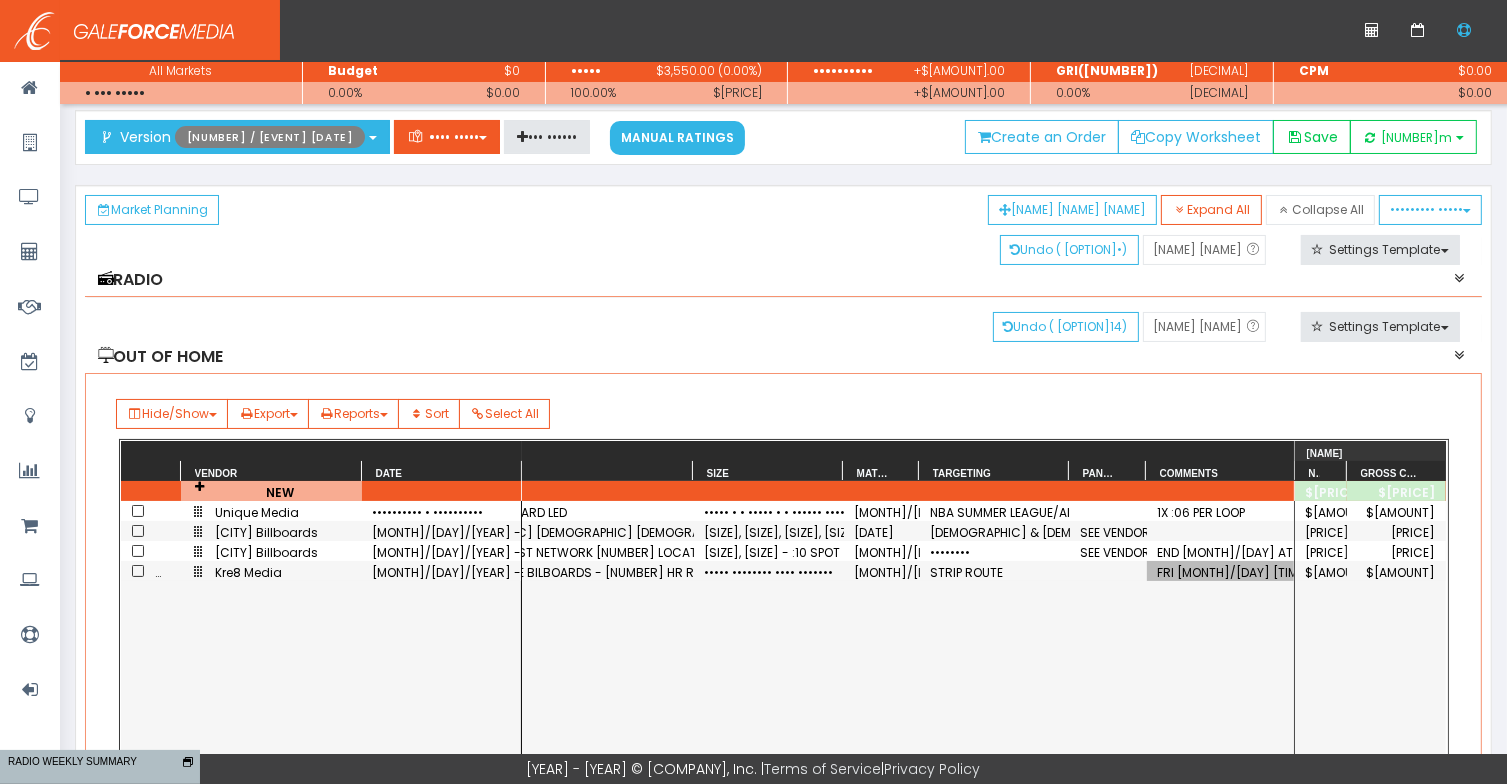 scroll, scrollTop: 60, scrollLeft: 0, axis: vertical 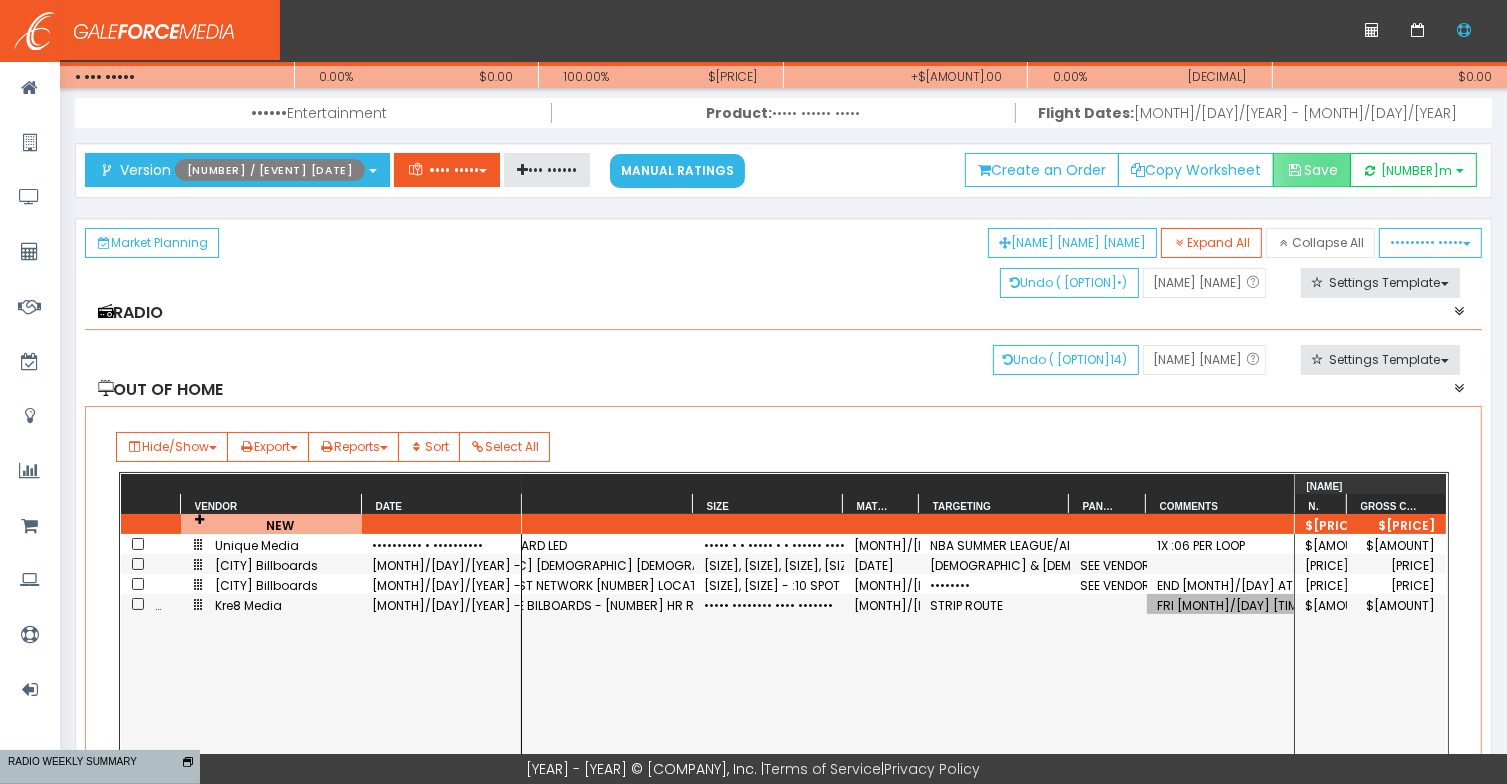 click on "Save" at bounding box center [1312, 170] 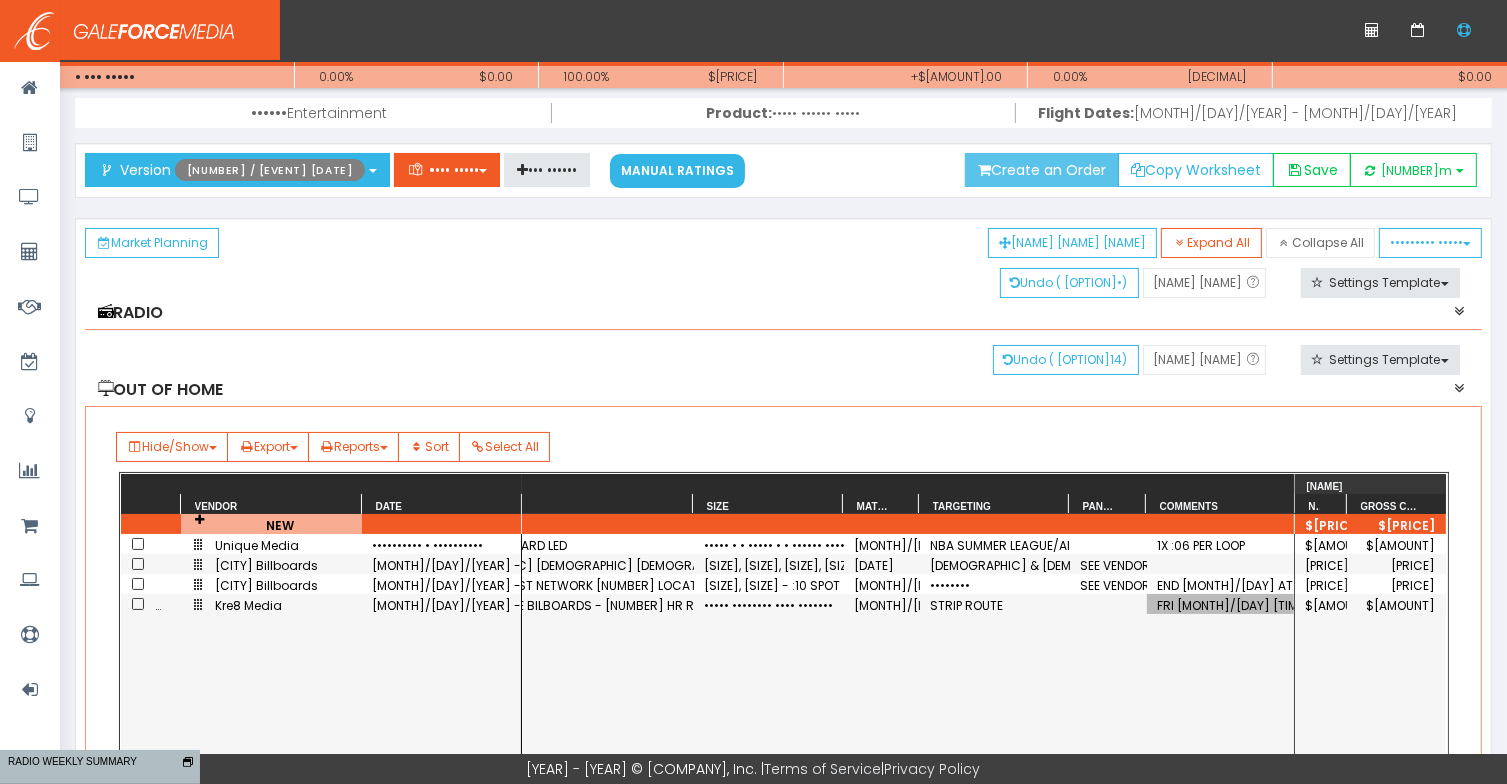 click on "Create an Order" at bounding box center (1042, 170) 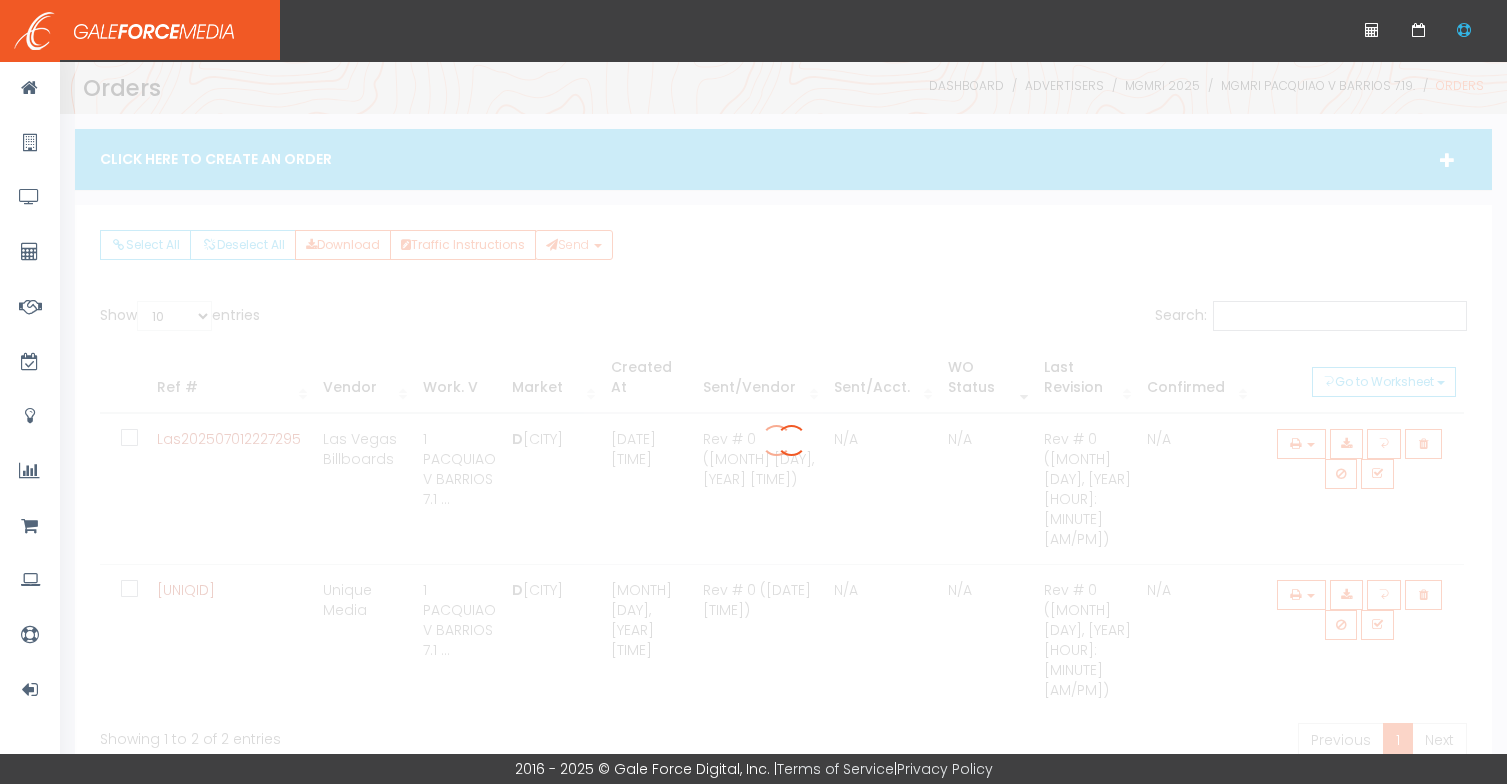 scroll, scrollTop: 0, scrollLeft: 0, axis: both 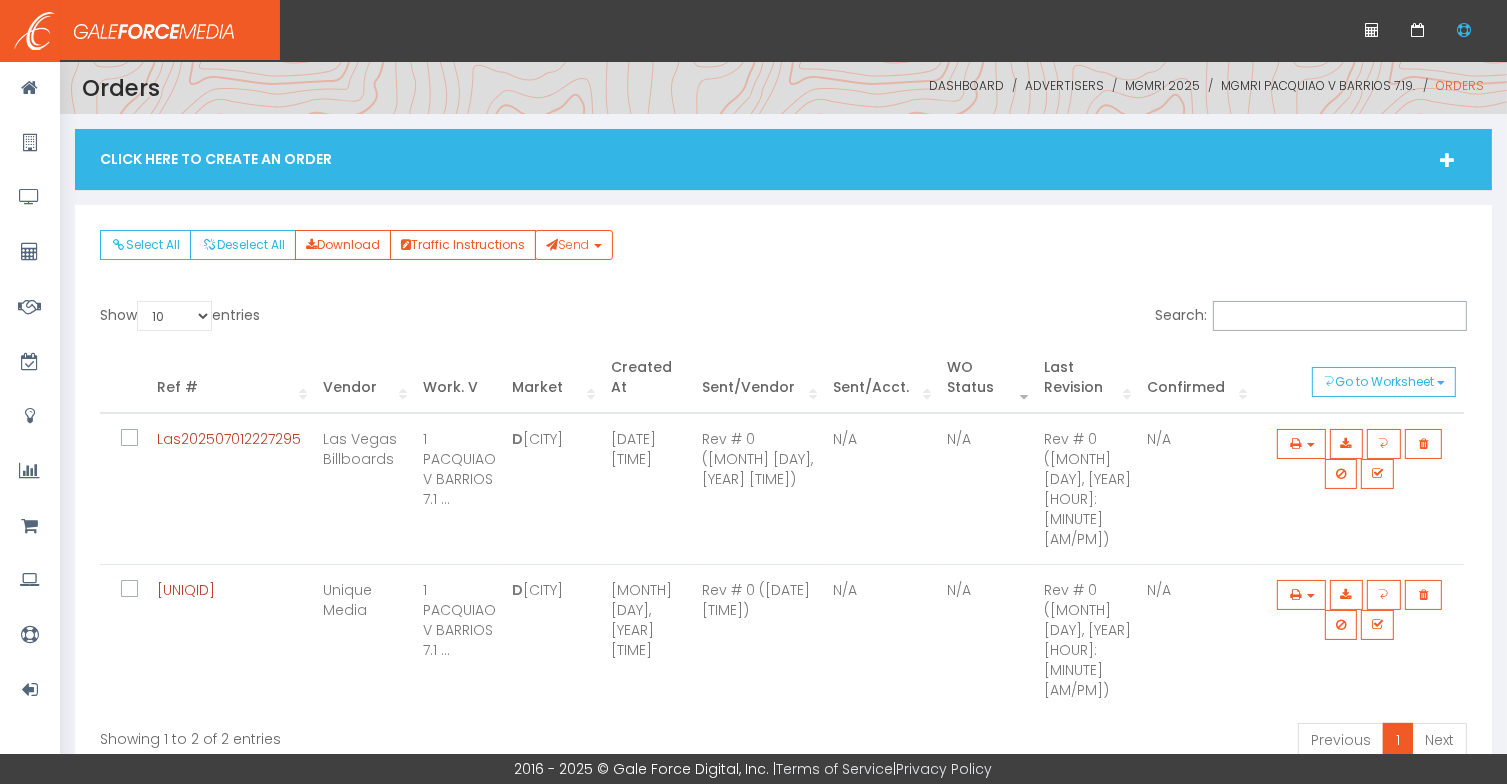 click on "Click Here To Create An Order" at bounding box center [783, 159] 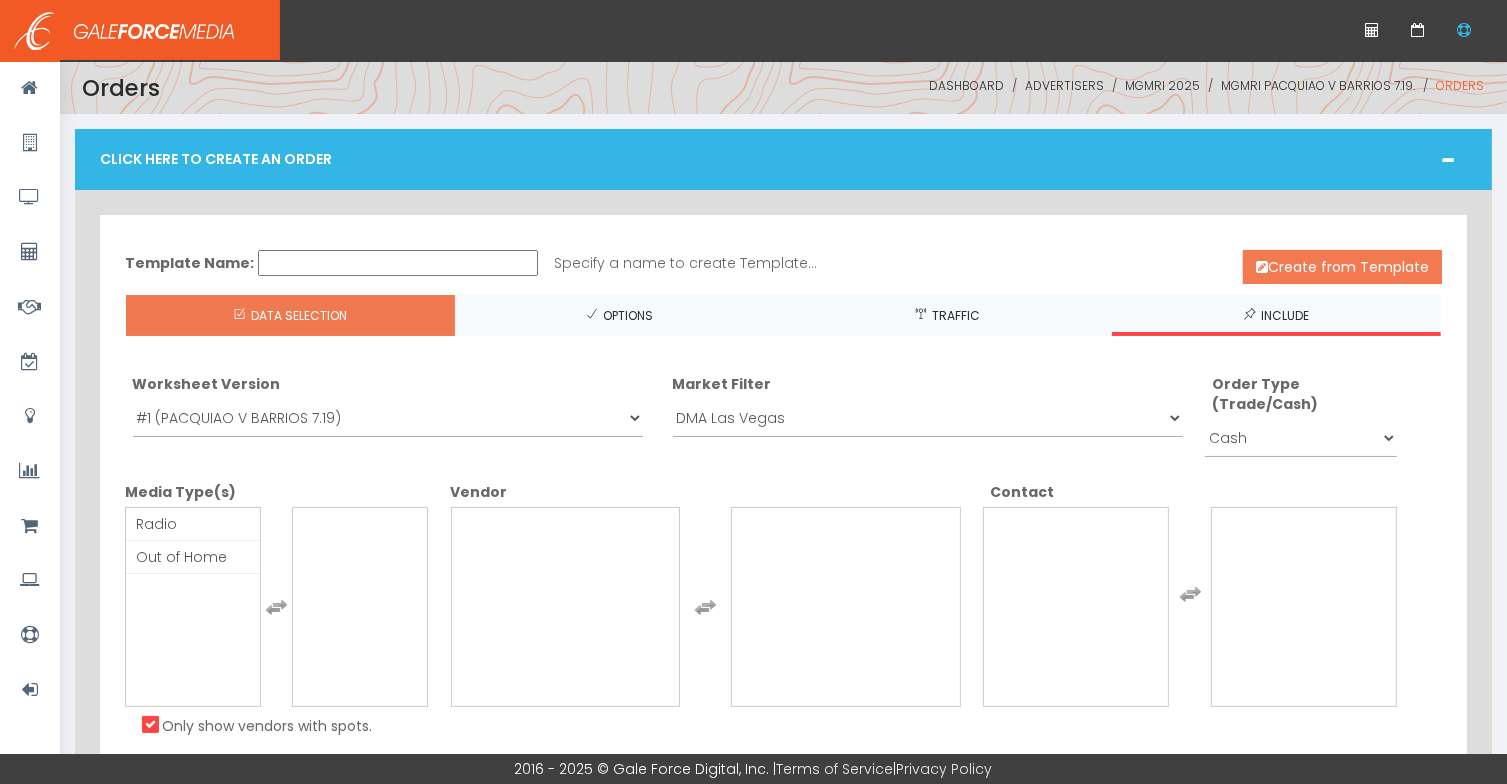 click on "Create from Template" at bounding box center (1342, 267) 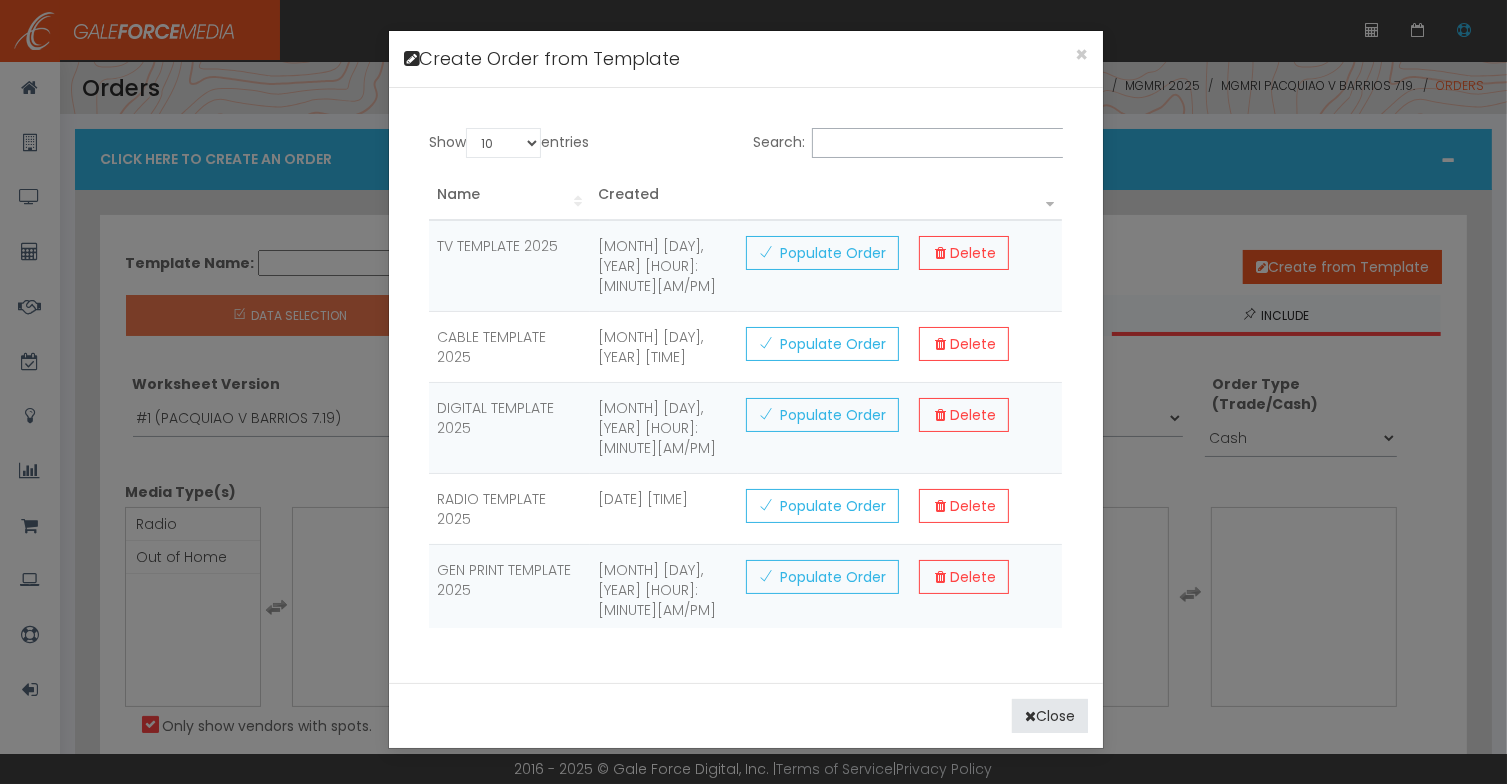 click on "Populate Order" at bounding box center [822, 344] 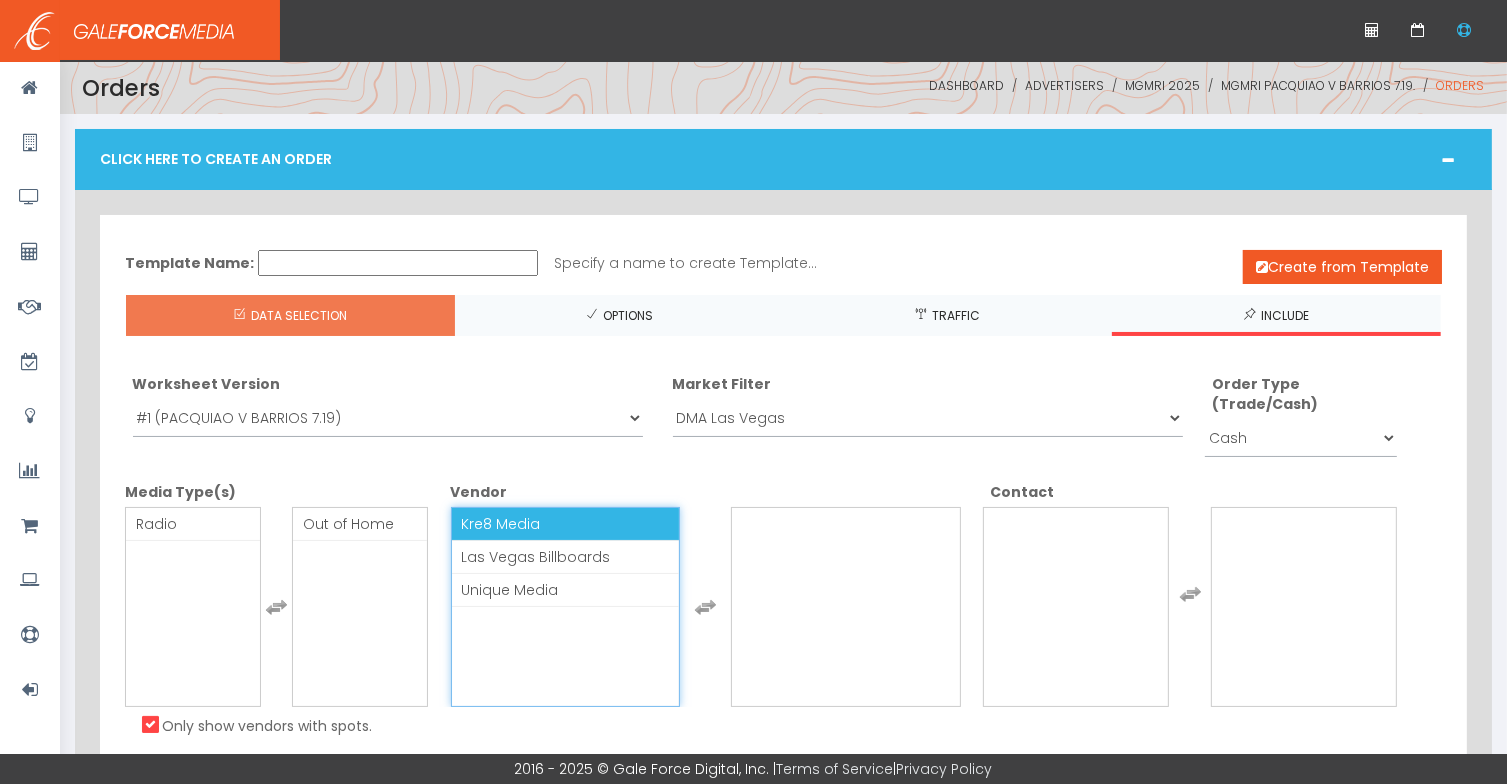 click on "Kre8 Media" at bounding box center (501, 524) 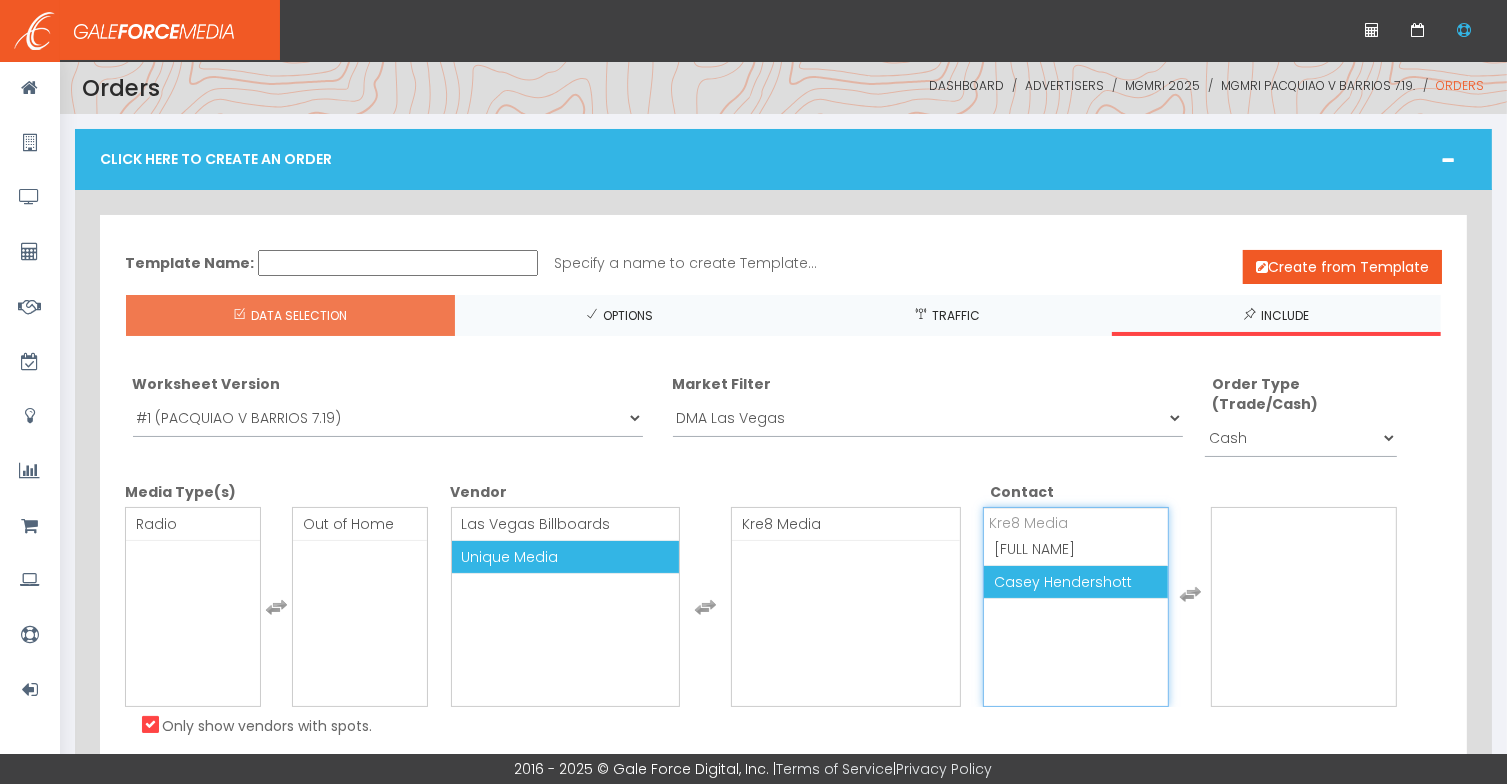click on "Casey Hendershott" at bounding box center (1063, 582) 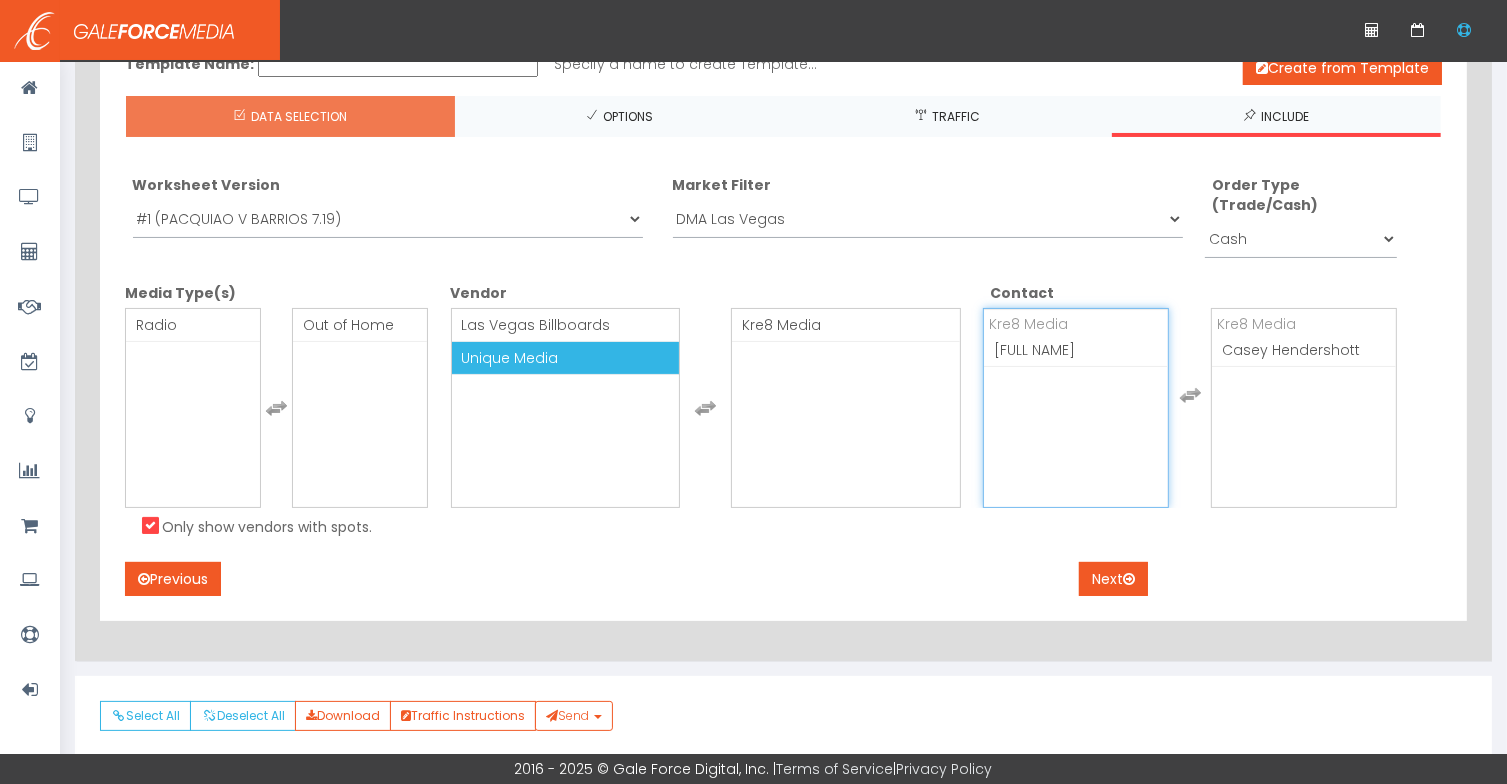scroll, scrollTop: 200, scrollLeft: 0, axis: vertical 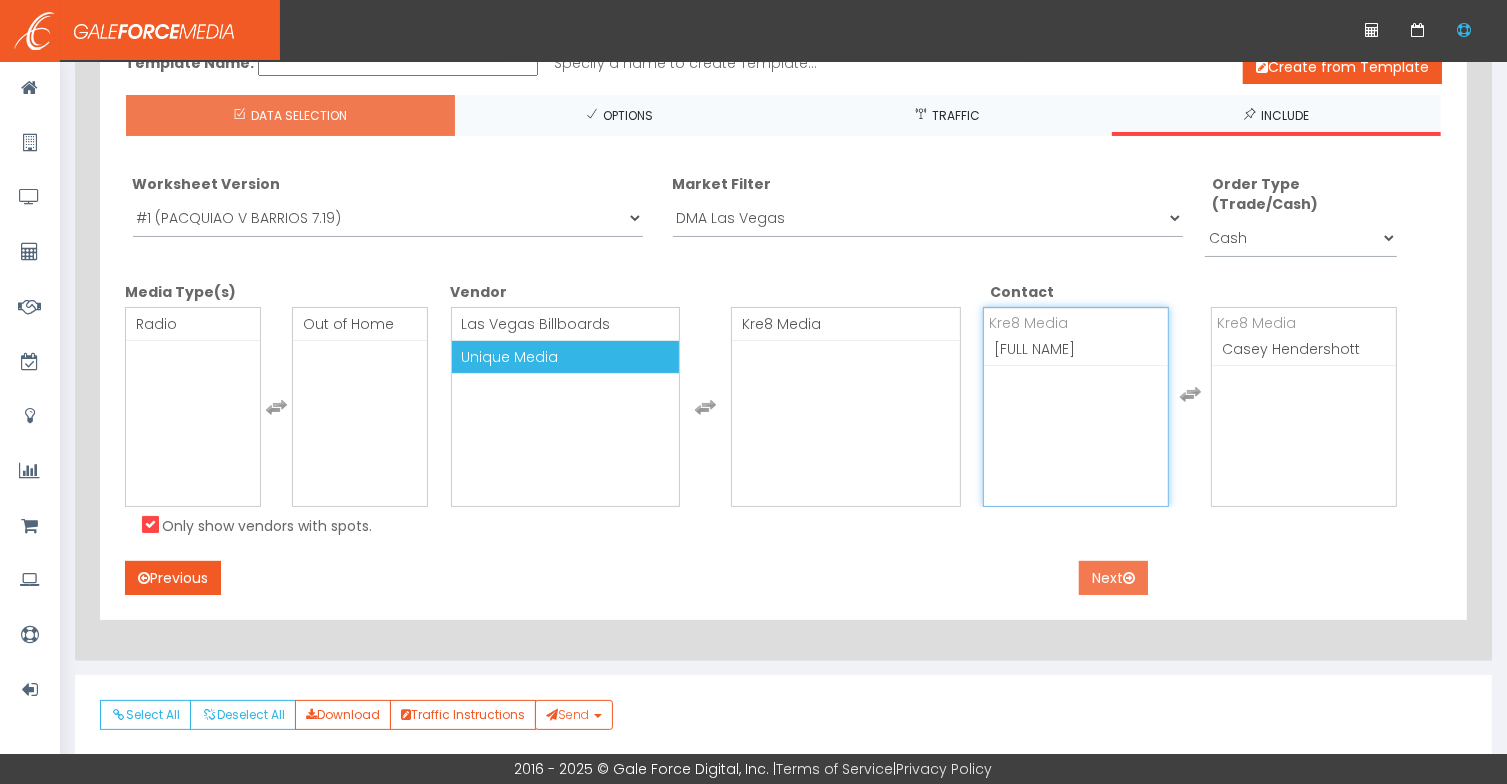 click on "Next" at bounding box center (1113, 578) 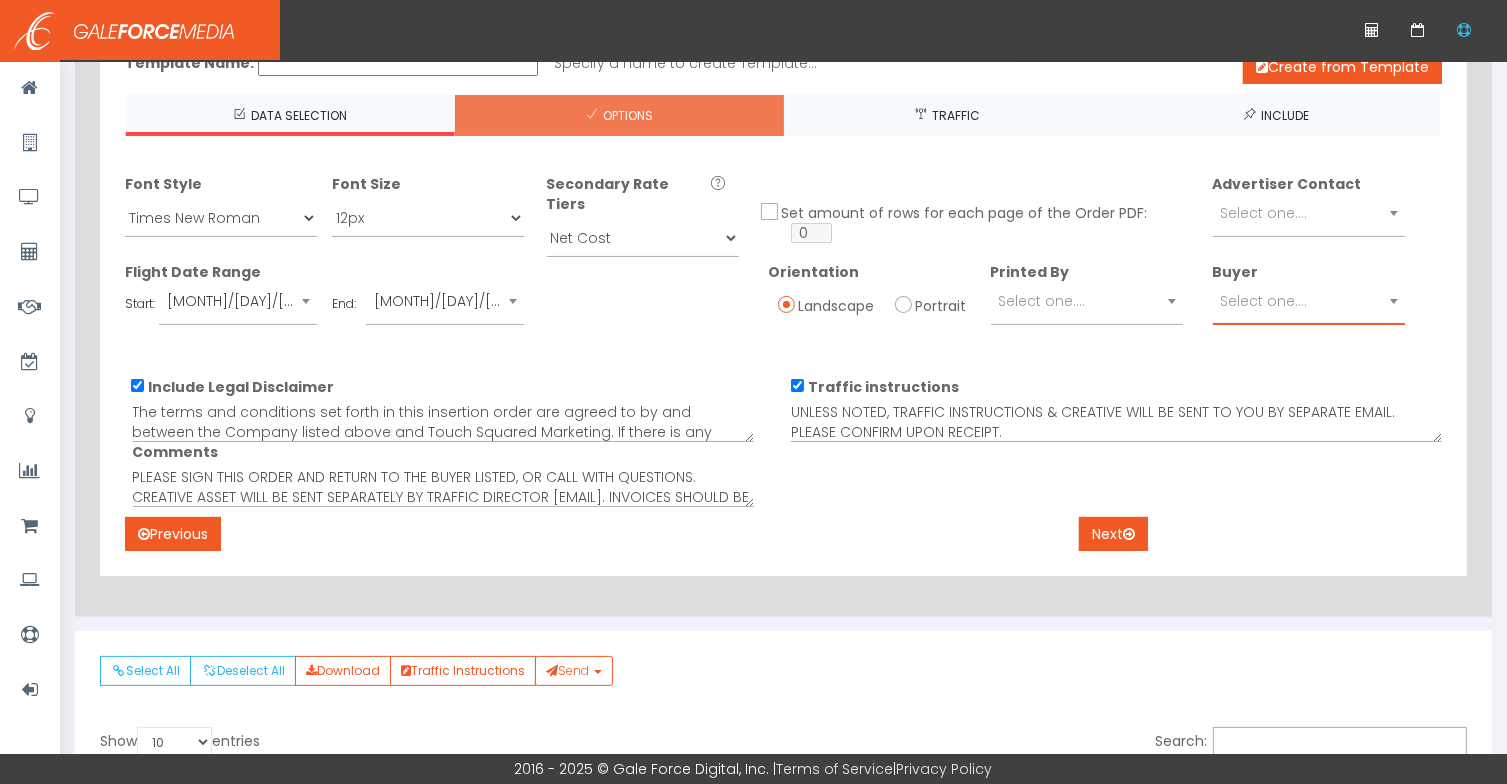 click at bounding box center [1394, 301] 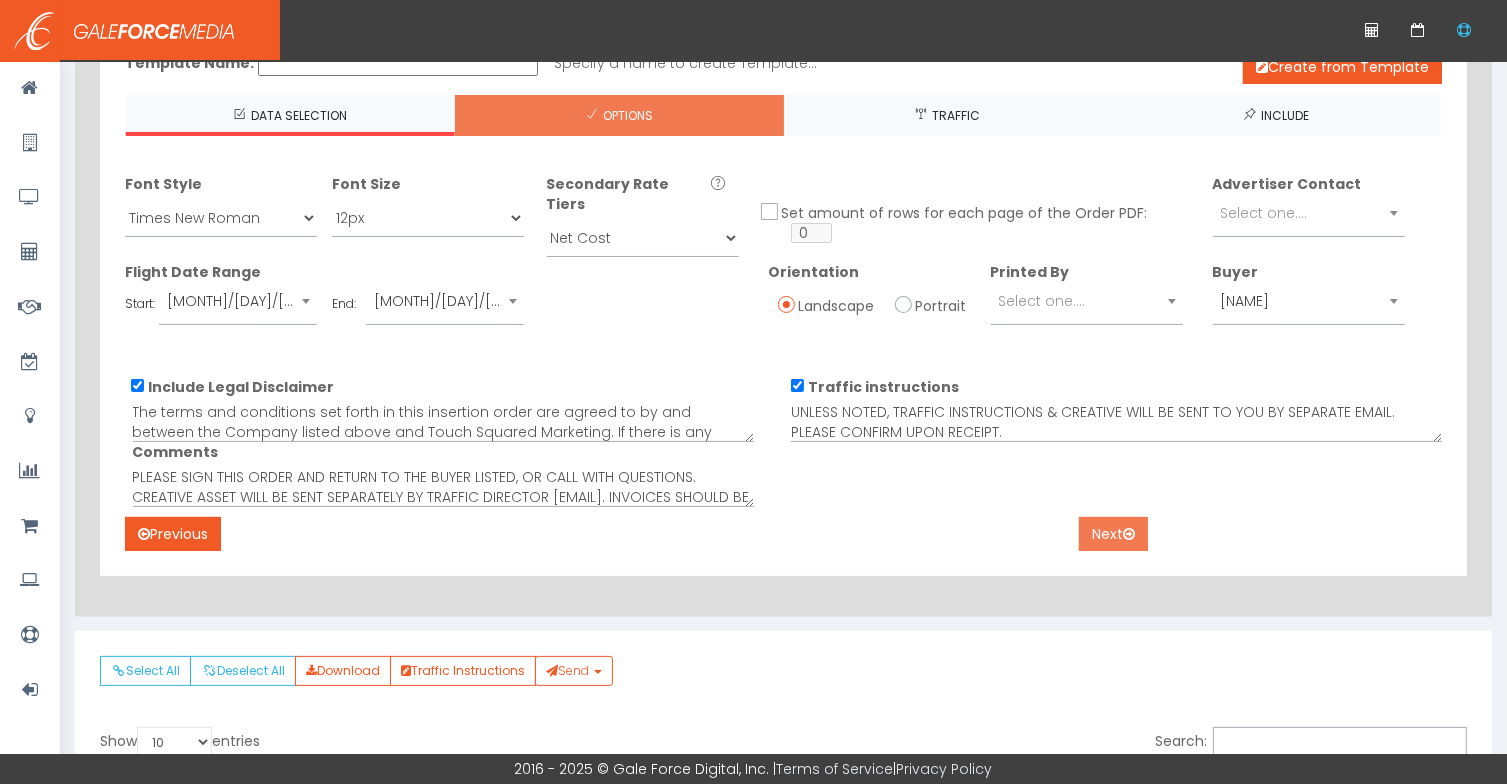 click on "Next" at bounding box center [1113, 534] 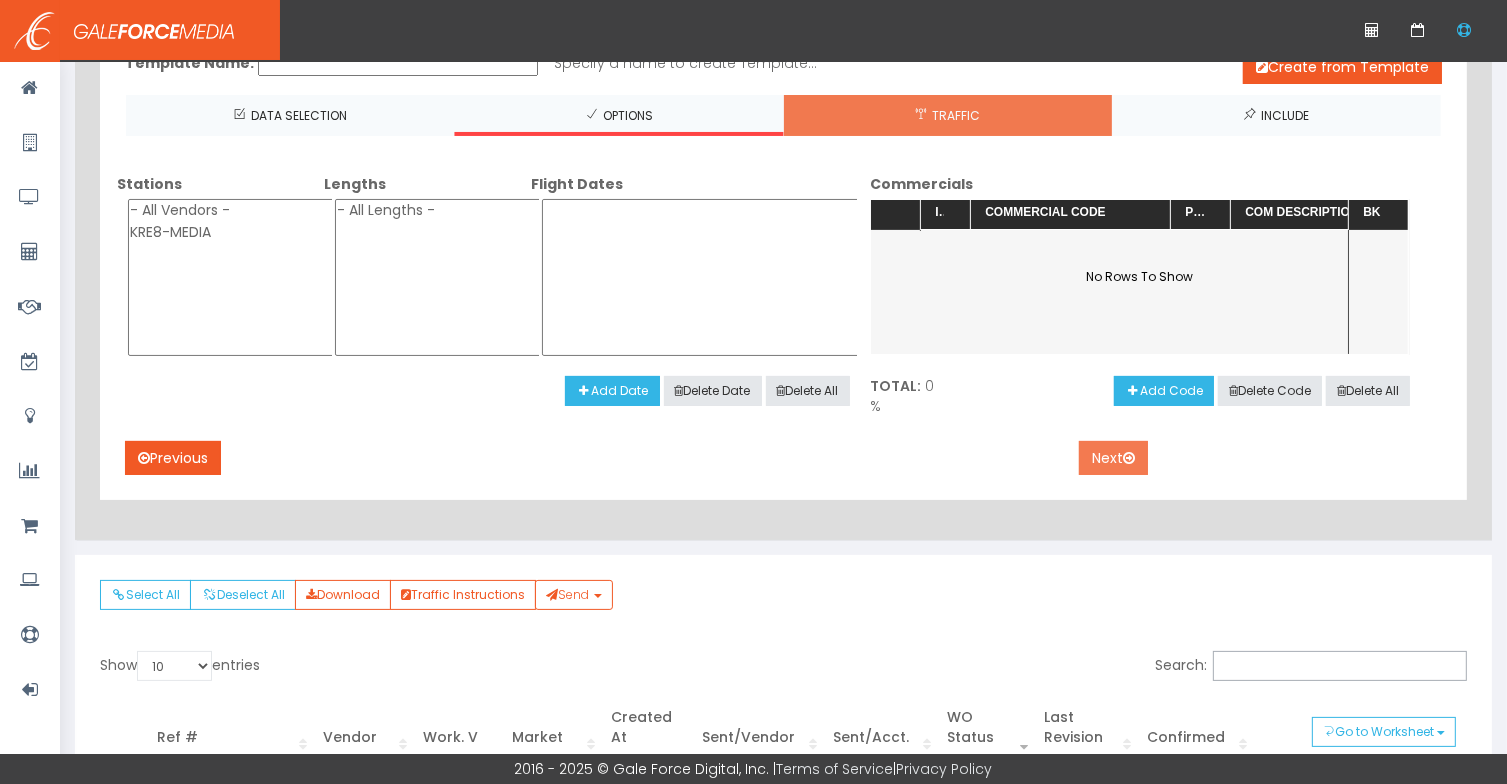 click on "Next" at bounding box center [1113, 458] 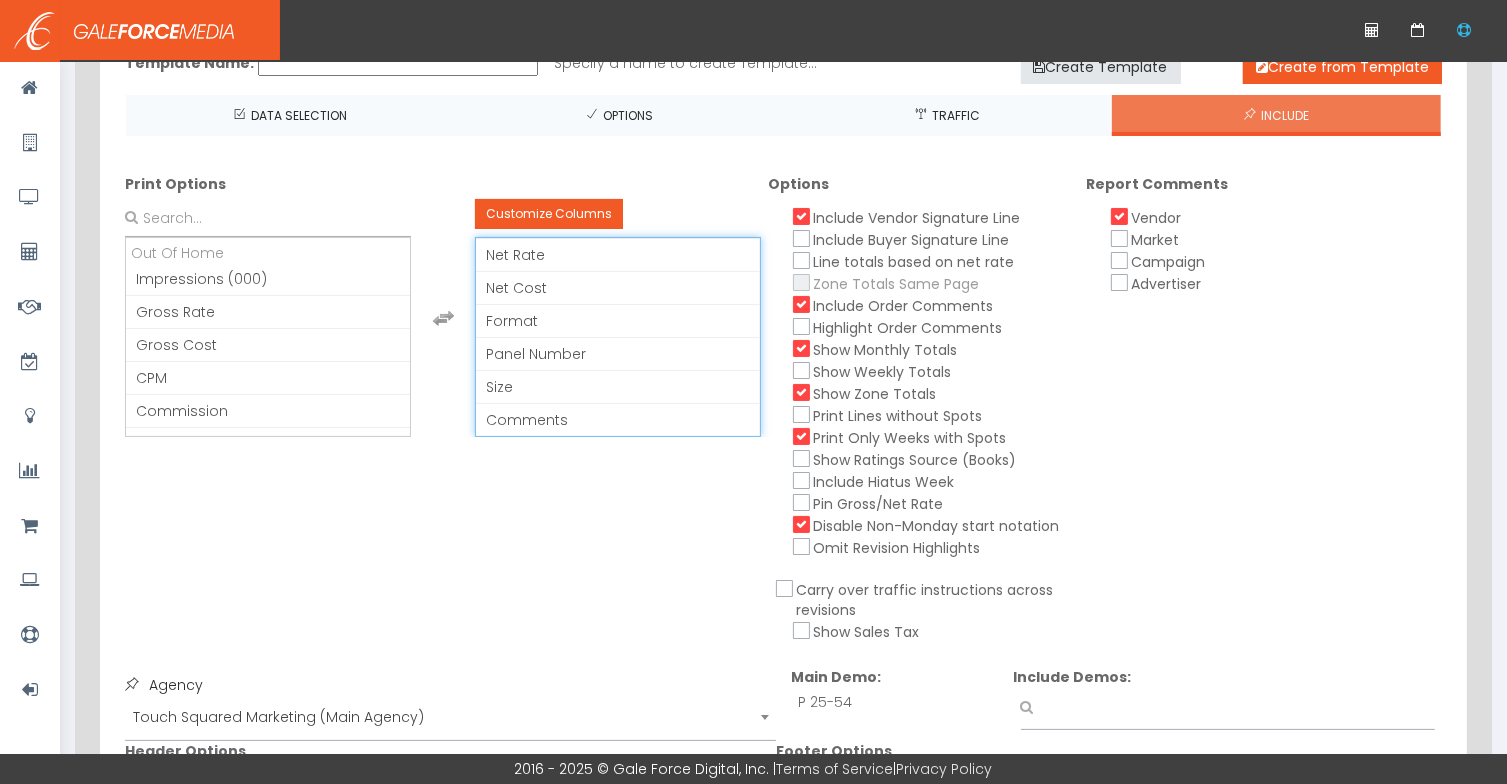 scroll, scrollTop: 27, scrollLeft: 0, axis: vertical 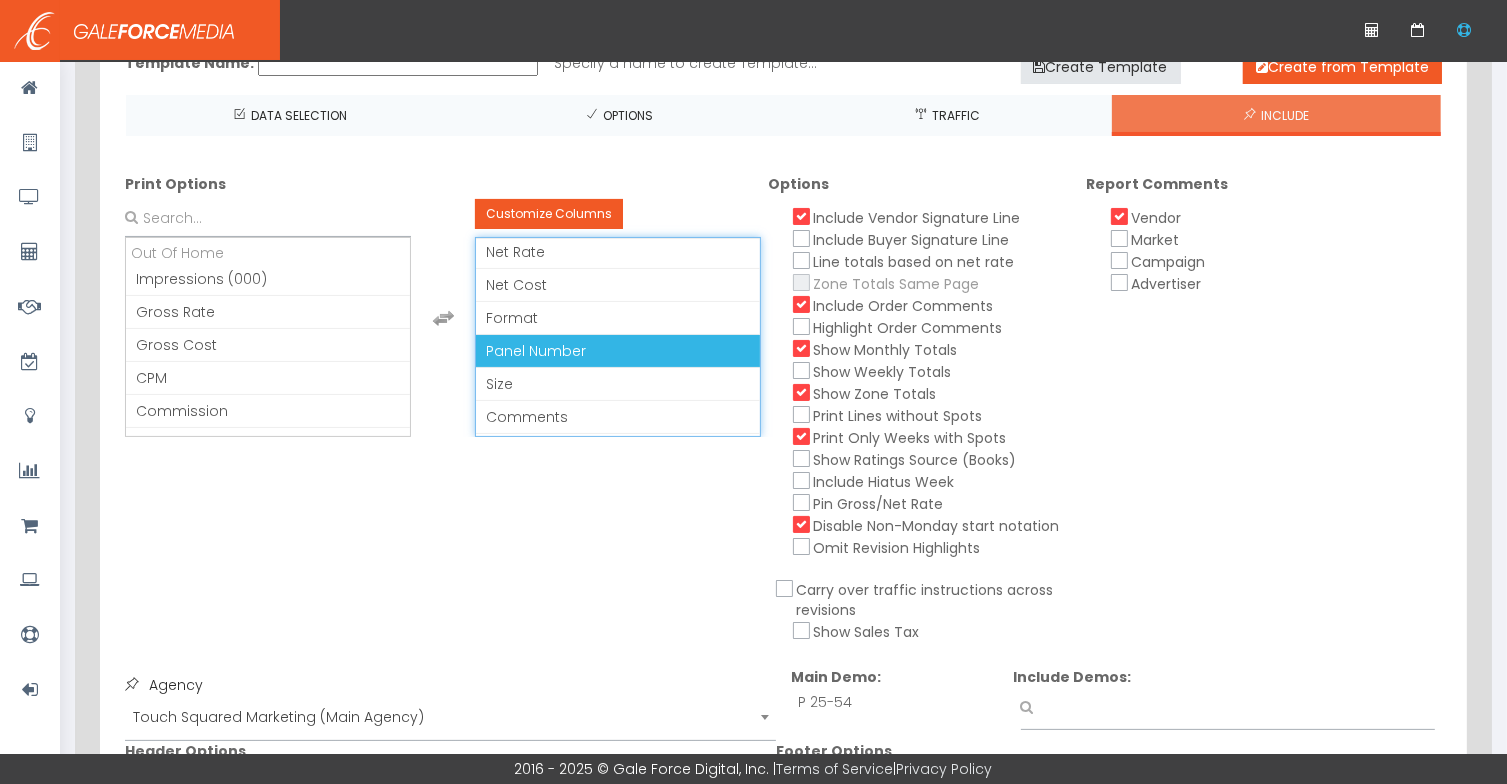 click on "Panel Number" at bounding box center [618, 351] 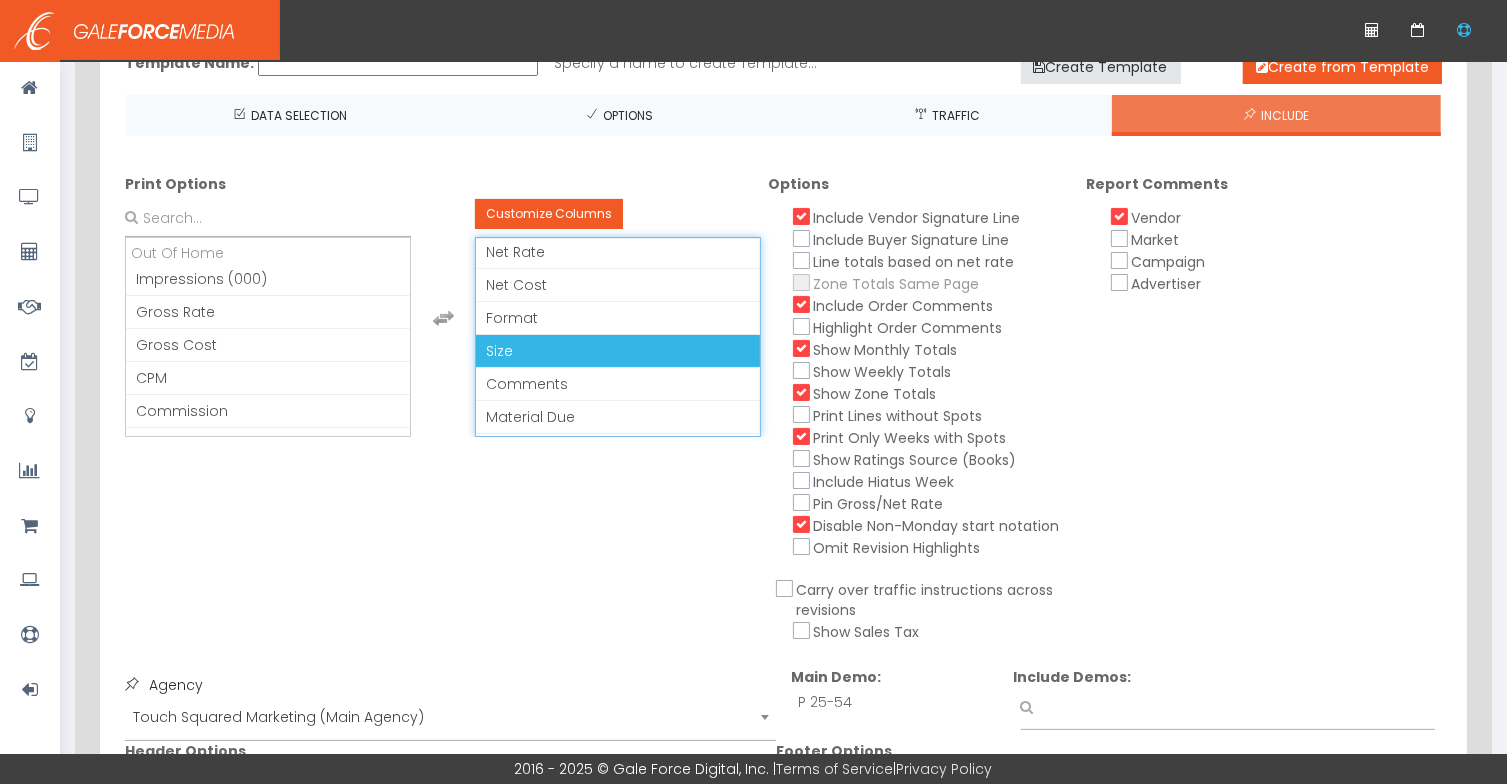 scroll, scrollTop: 21, scrollLeft: 0, axis: vertical 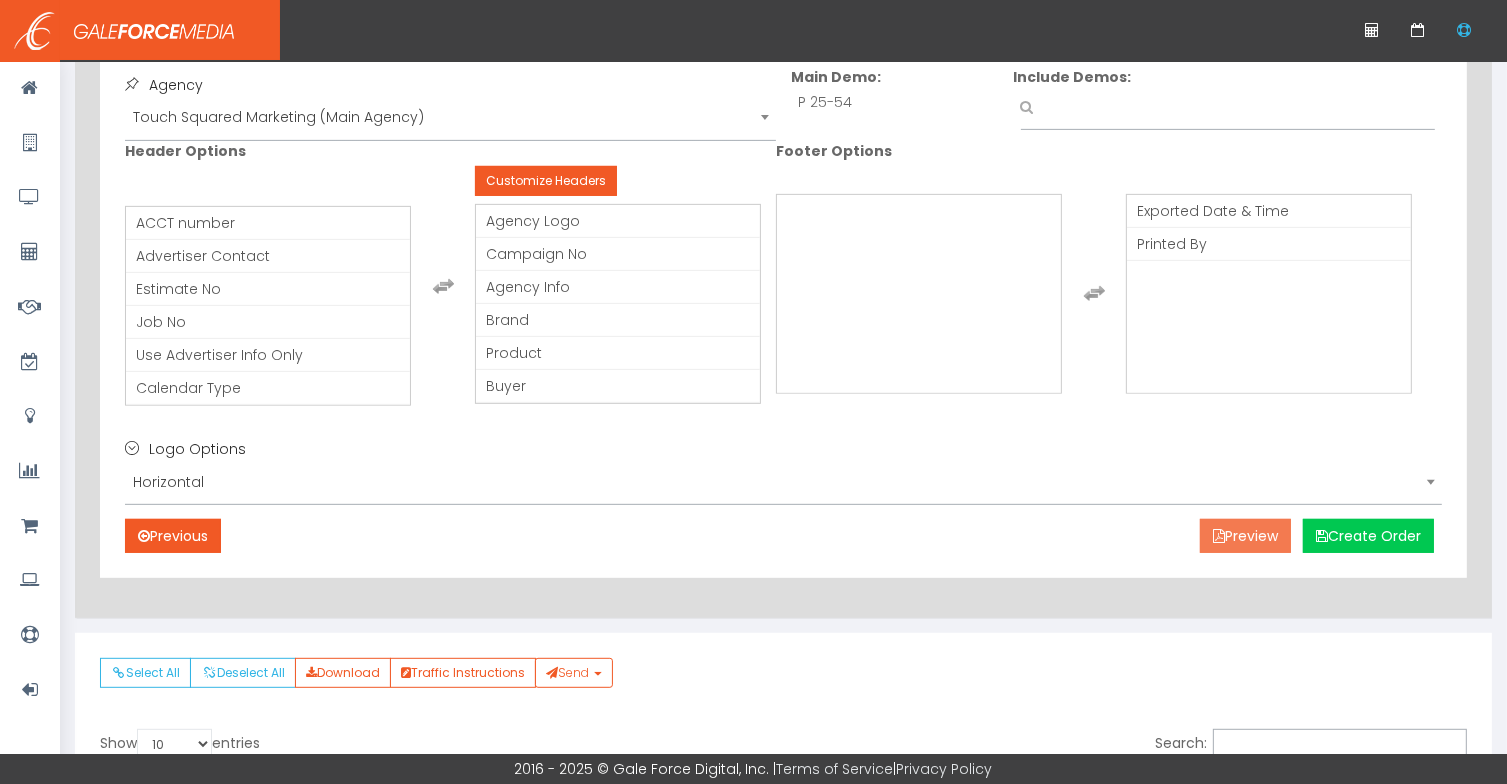 click on "Preview" at bounding box center (1245, 536) 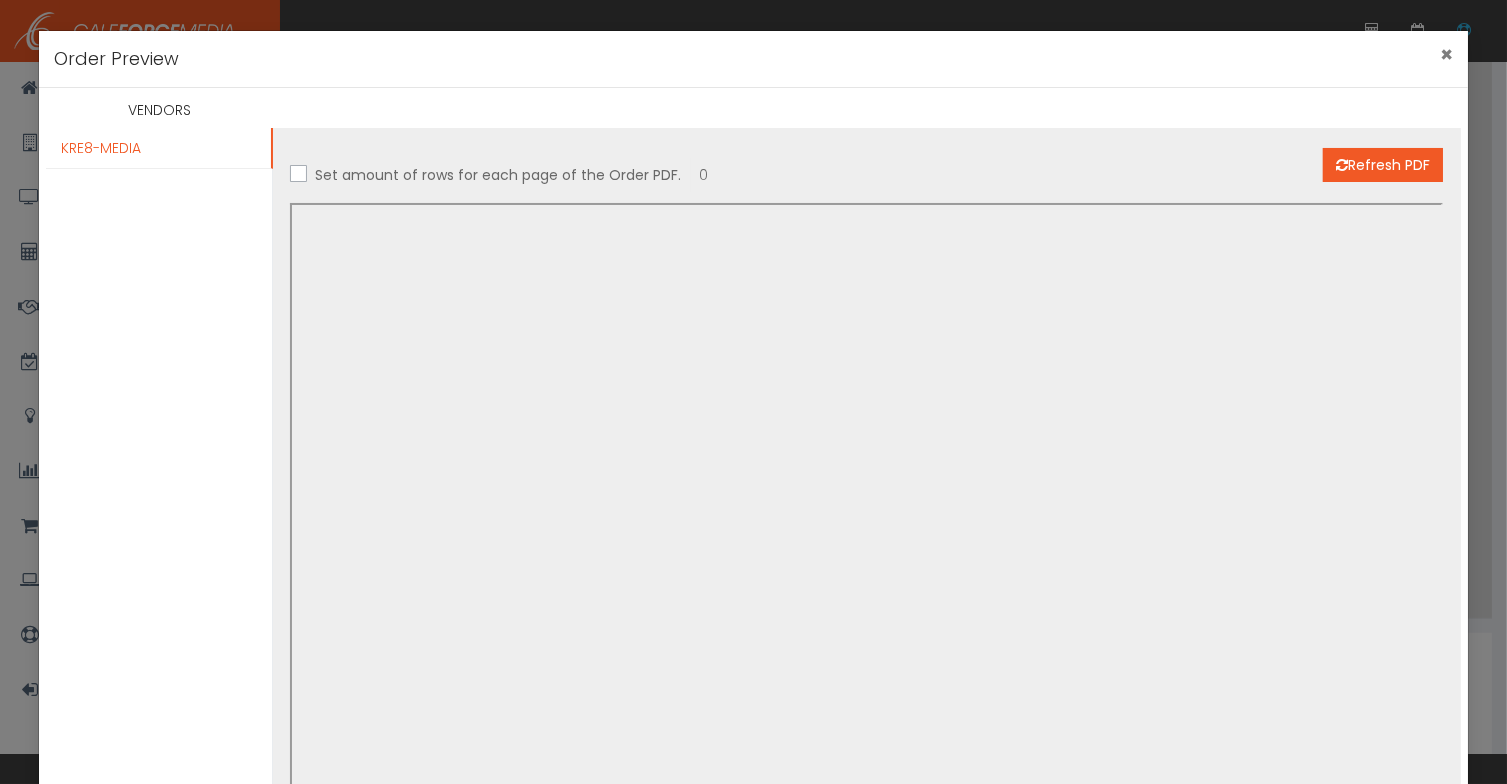 click on "×" at bounding box center (1446, 54) 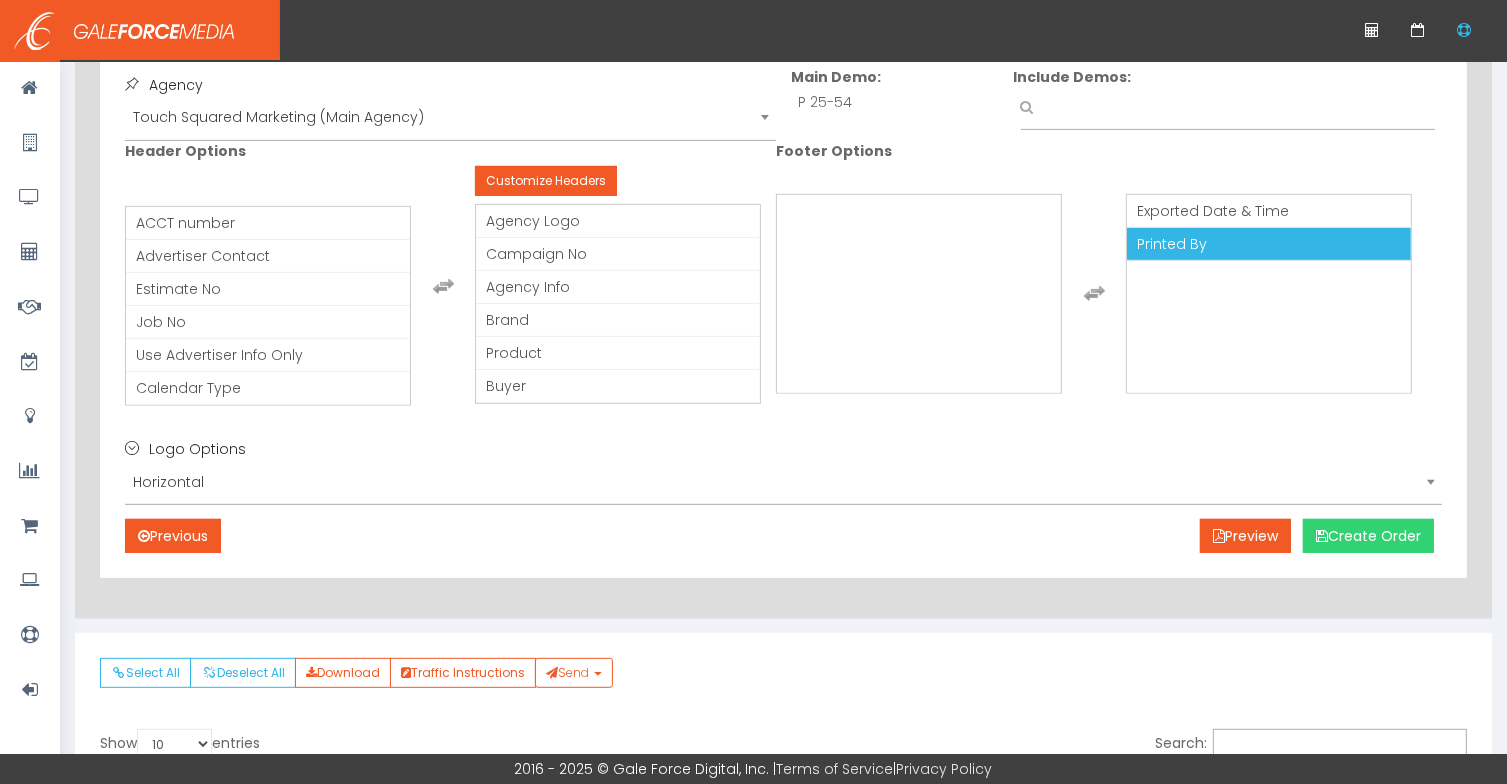 click on "Create Order" at bounding box center [1368, 536] 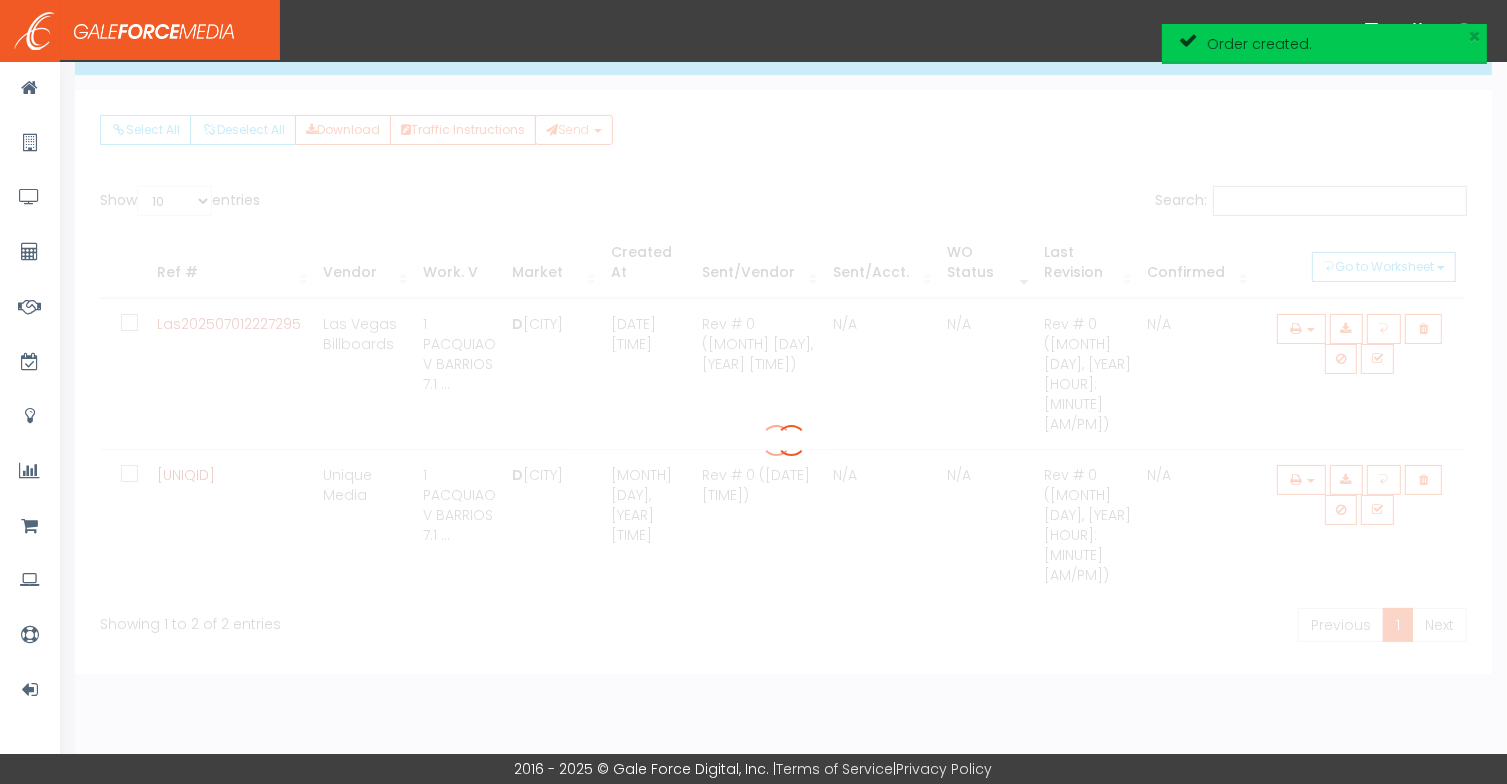 scroll, scrollTop: 34, scrollLeft: 0, axis: vertical 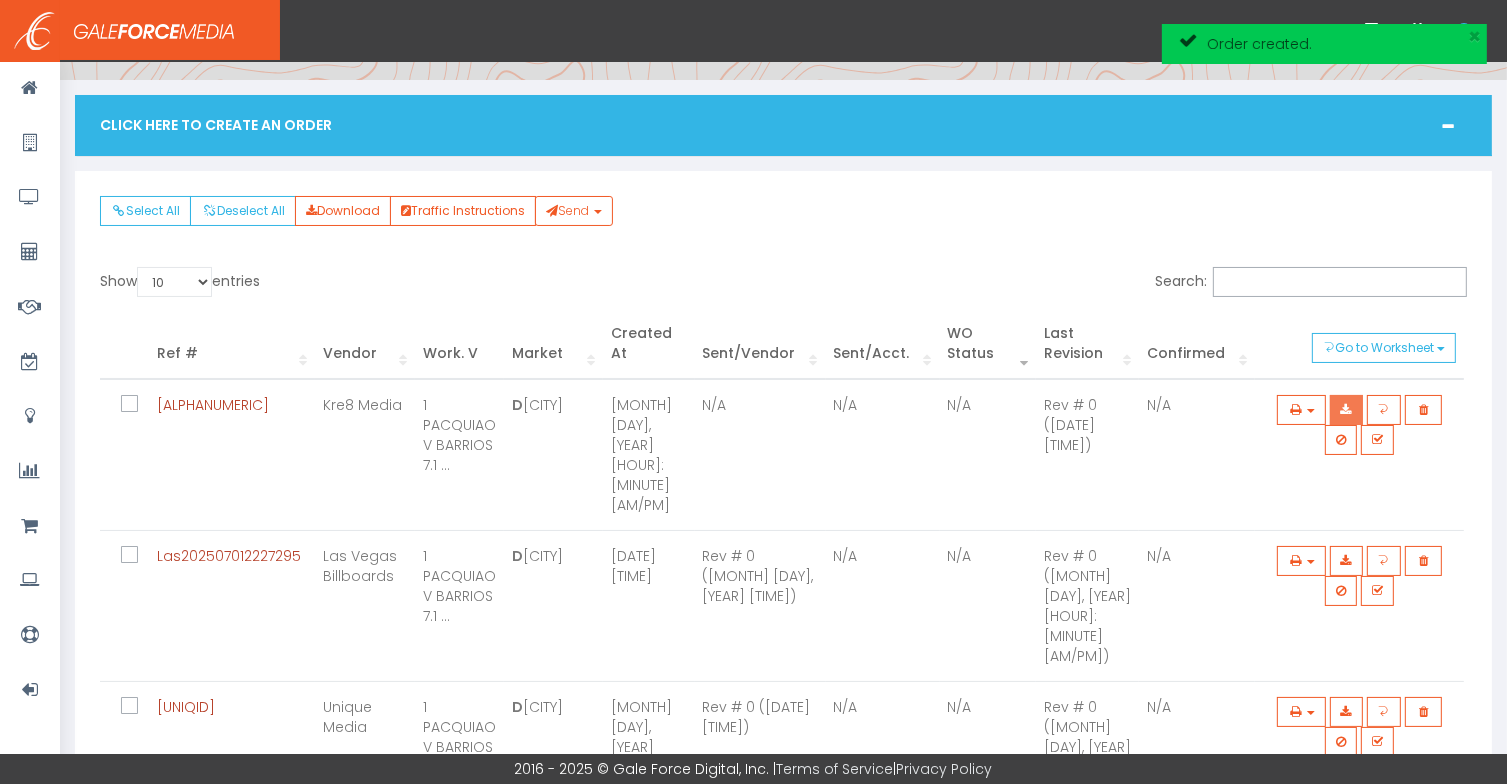 click at bounding box center [1346, 410] 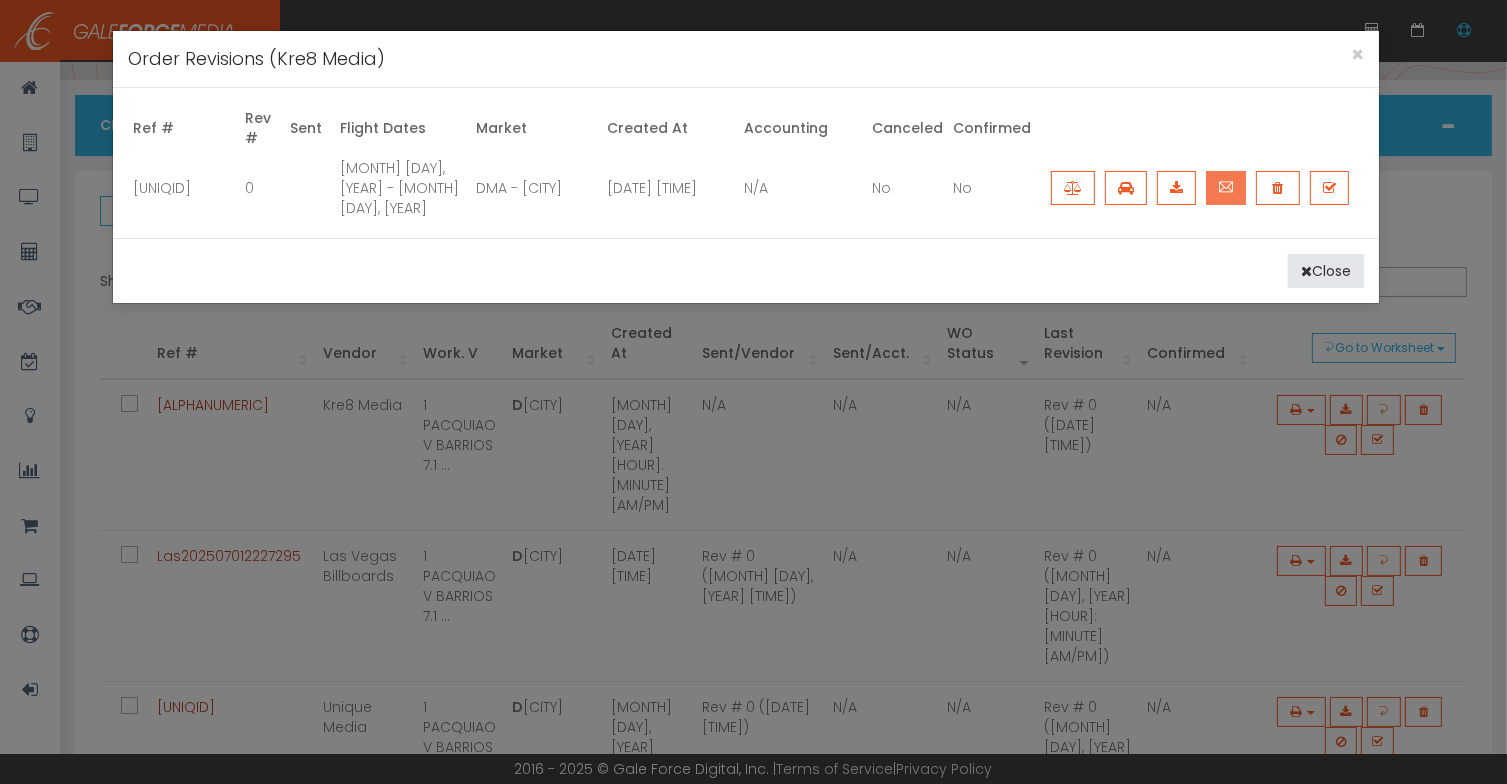 click at bounding box center [1226, 187] 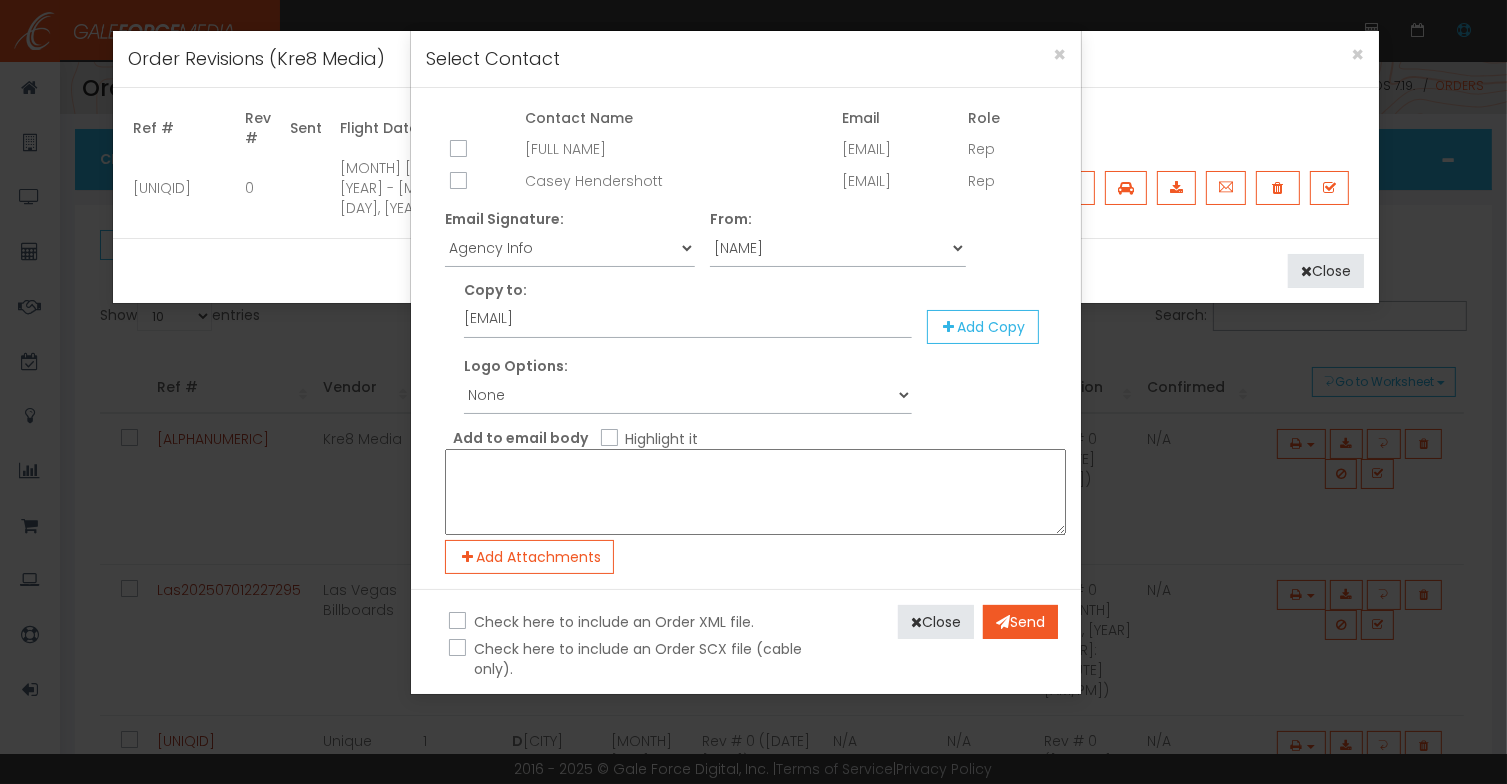 click at bounding box center [472, 182] 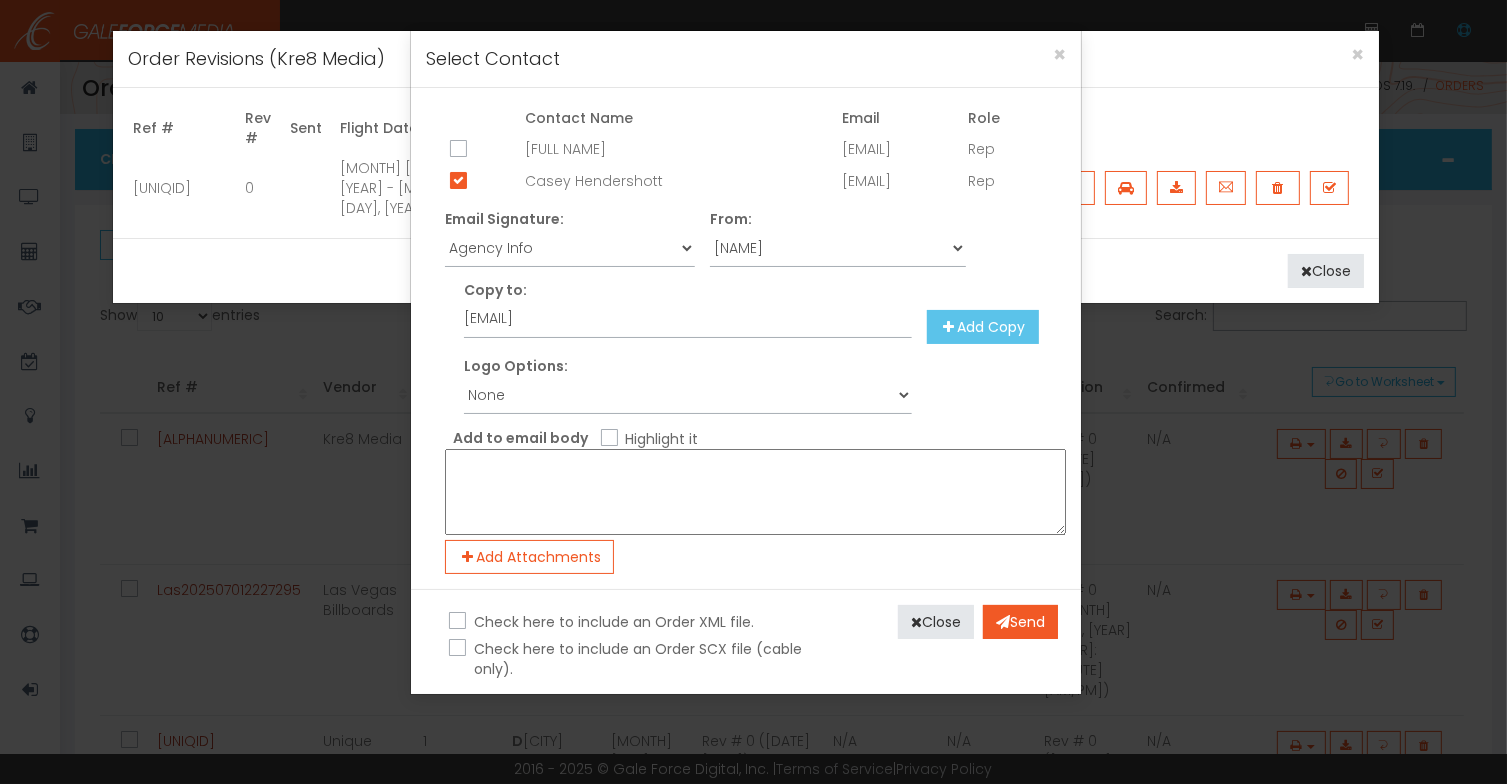 click at bounding box center [949, 327] 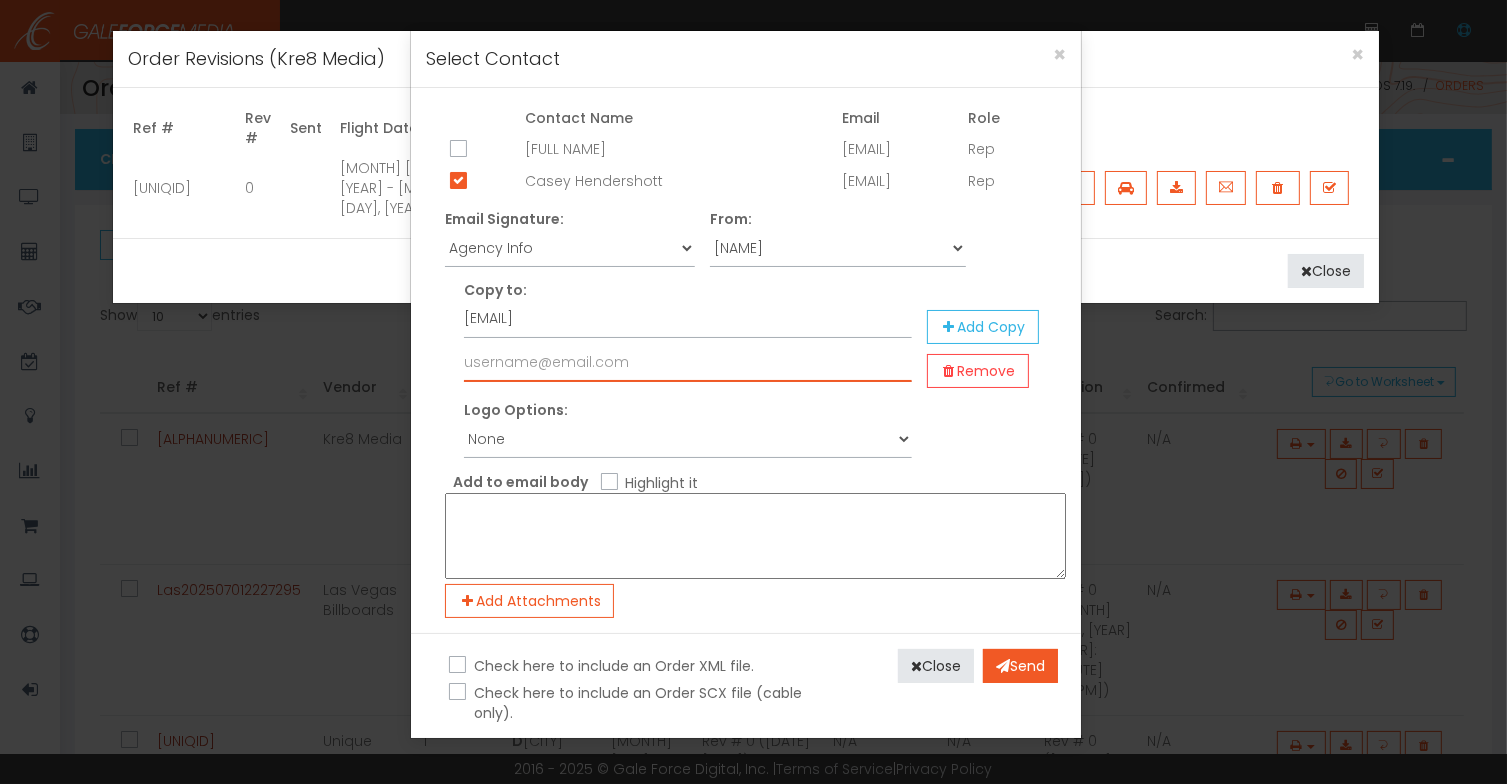 click at bounding box center (687, 363) 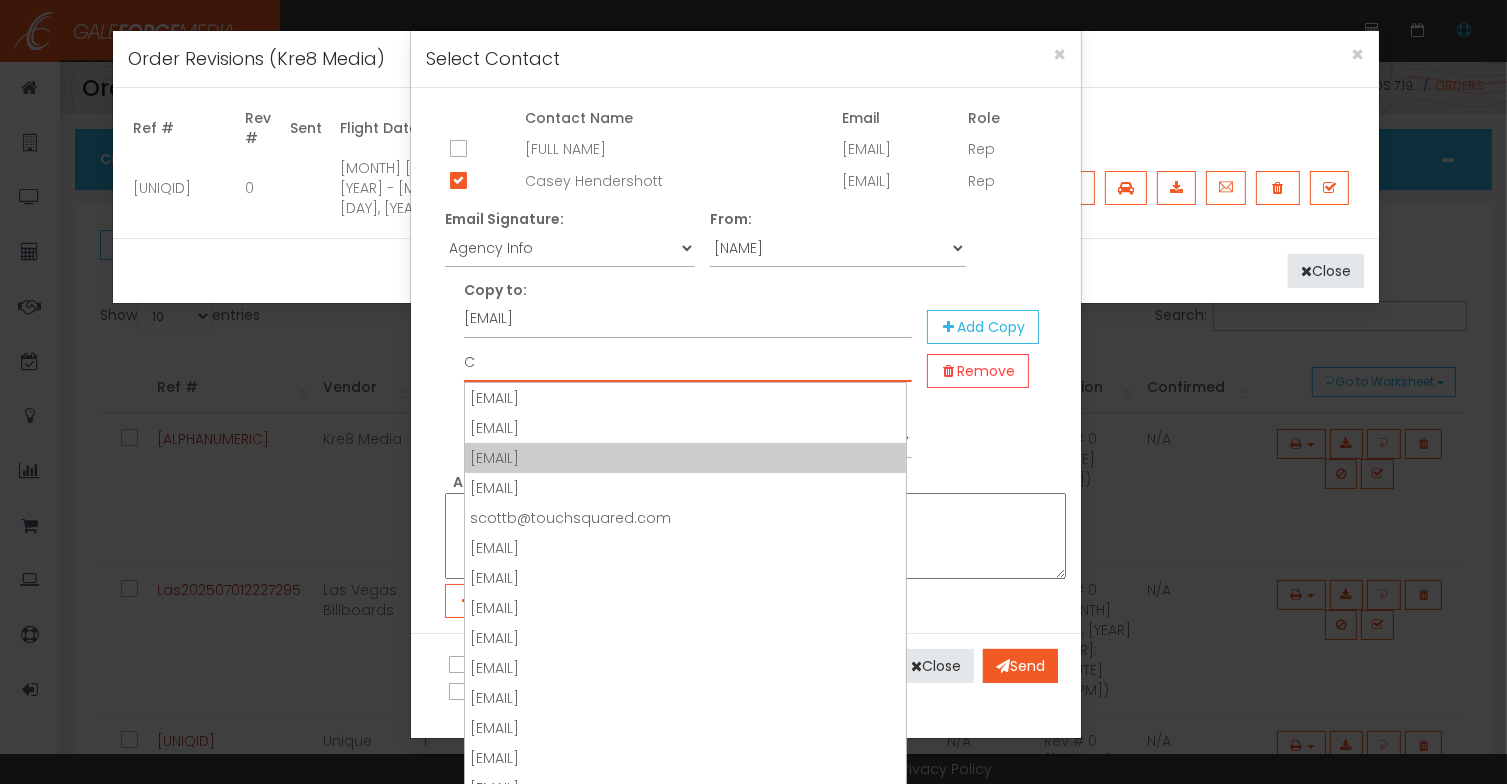 click on "cedric@touchsquared.com" at bounding box center [685, 458] 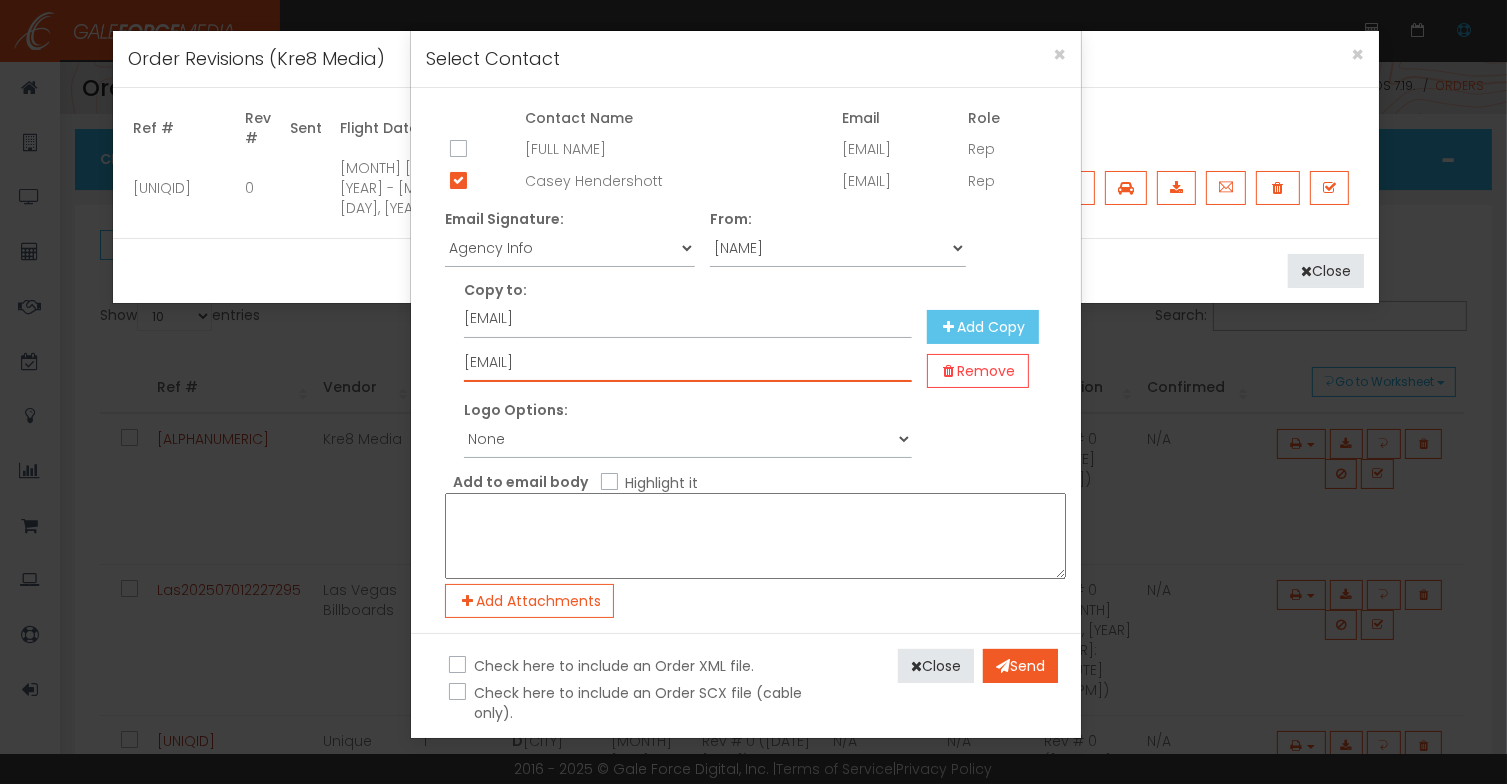 type on "cedric@touchsquared.com" 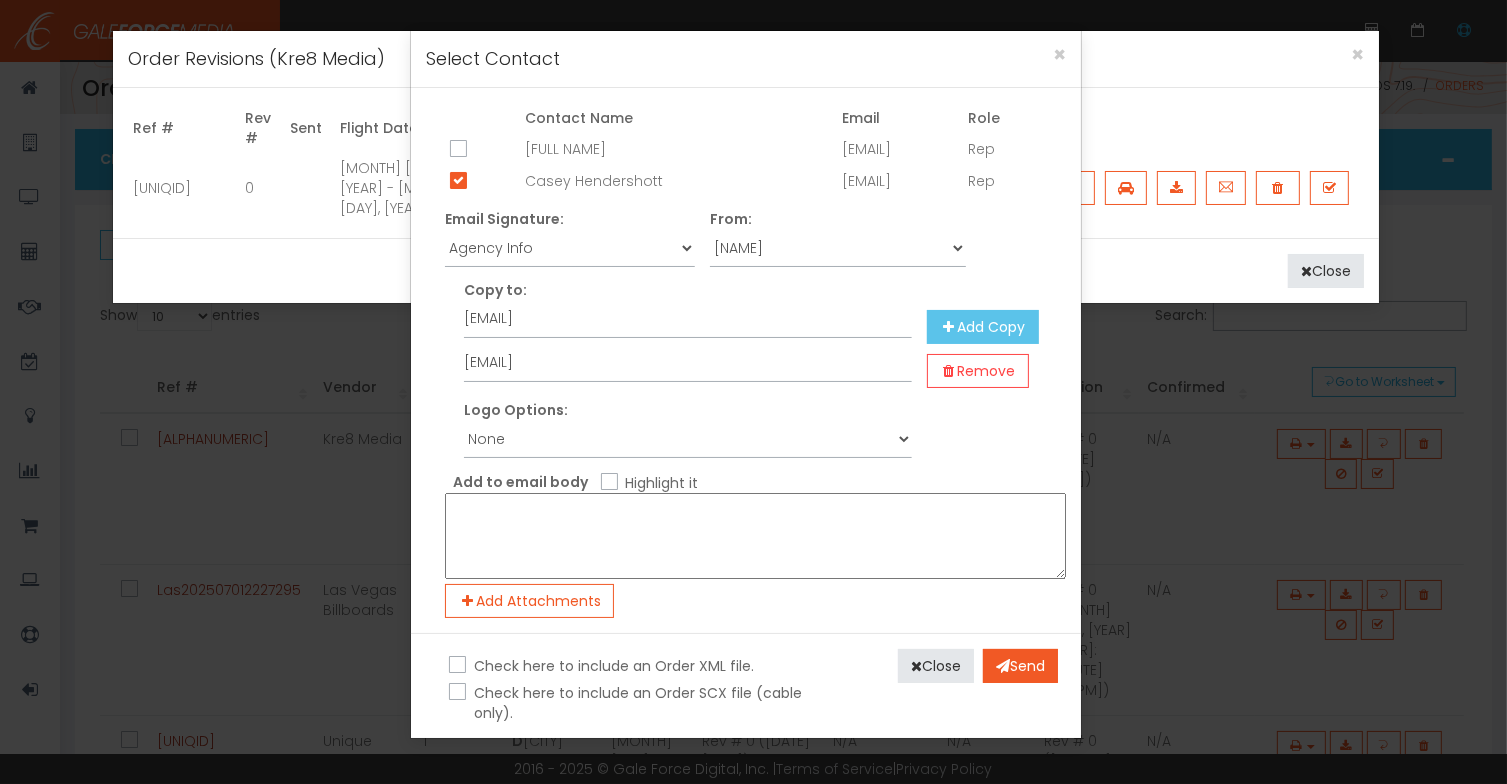 click on "Add Copy" at bounding box center (983, 327) 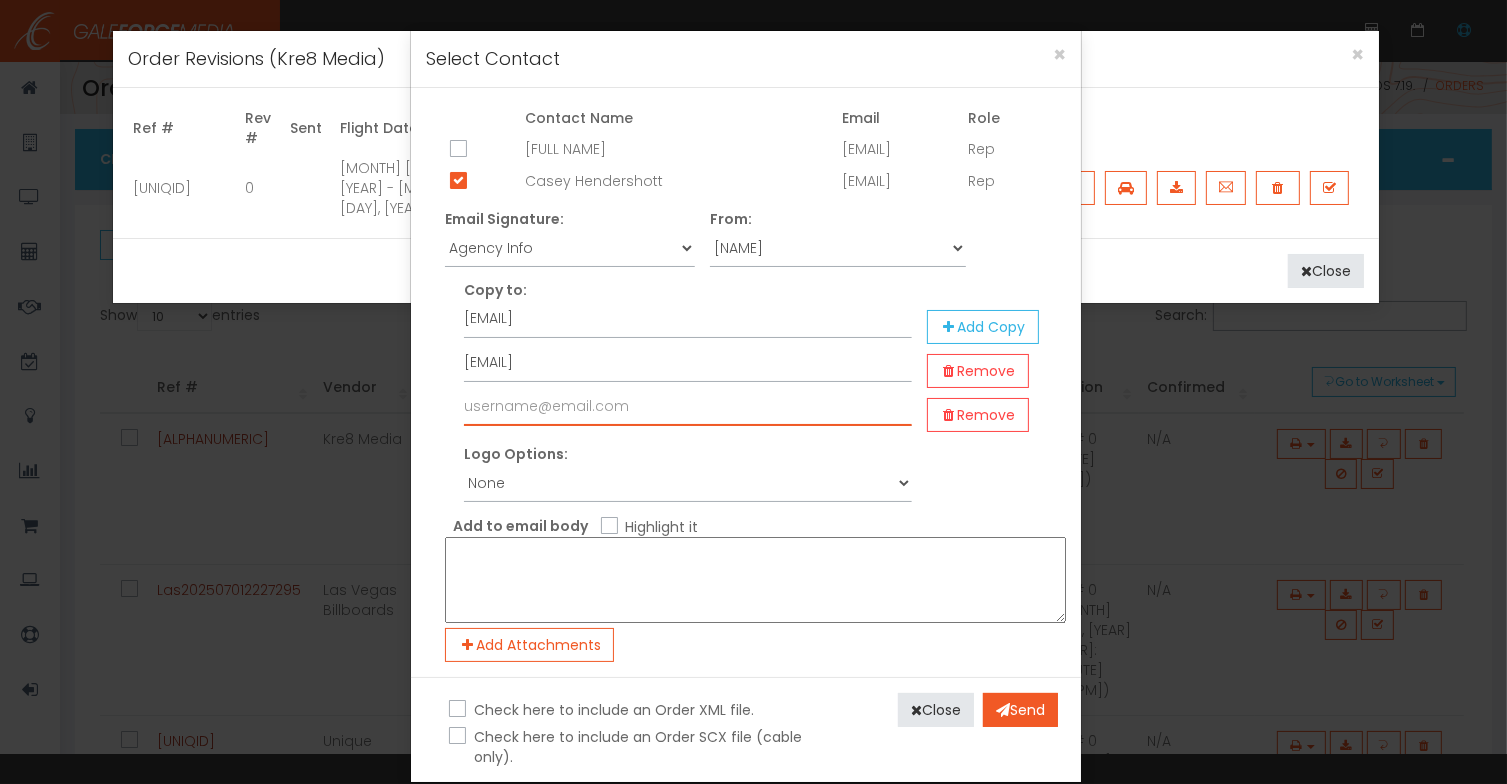 click at bounding box center (687, 407) 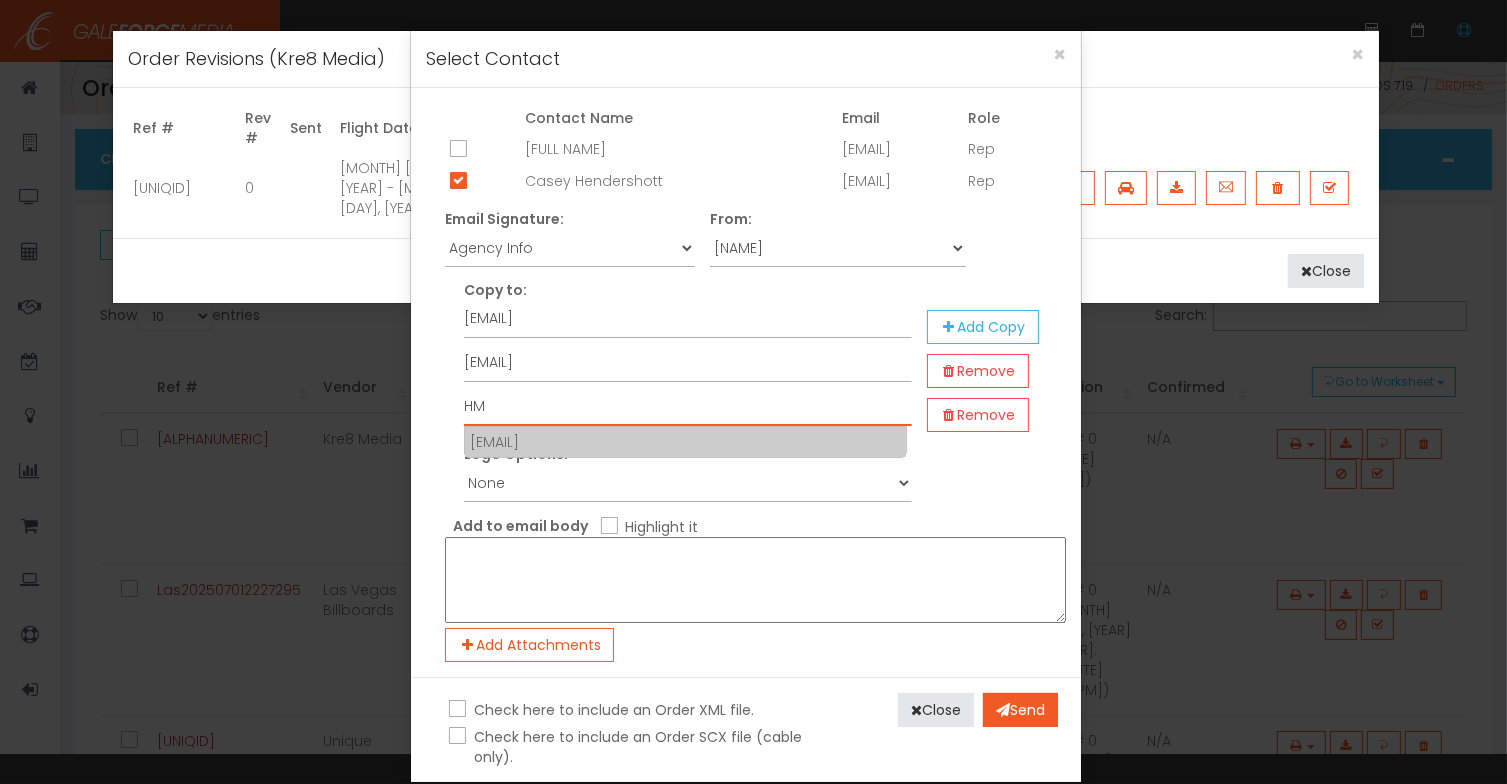 click on "hmcarthur@touchsquared.com" at bounding box center [685, 442] 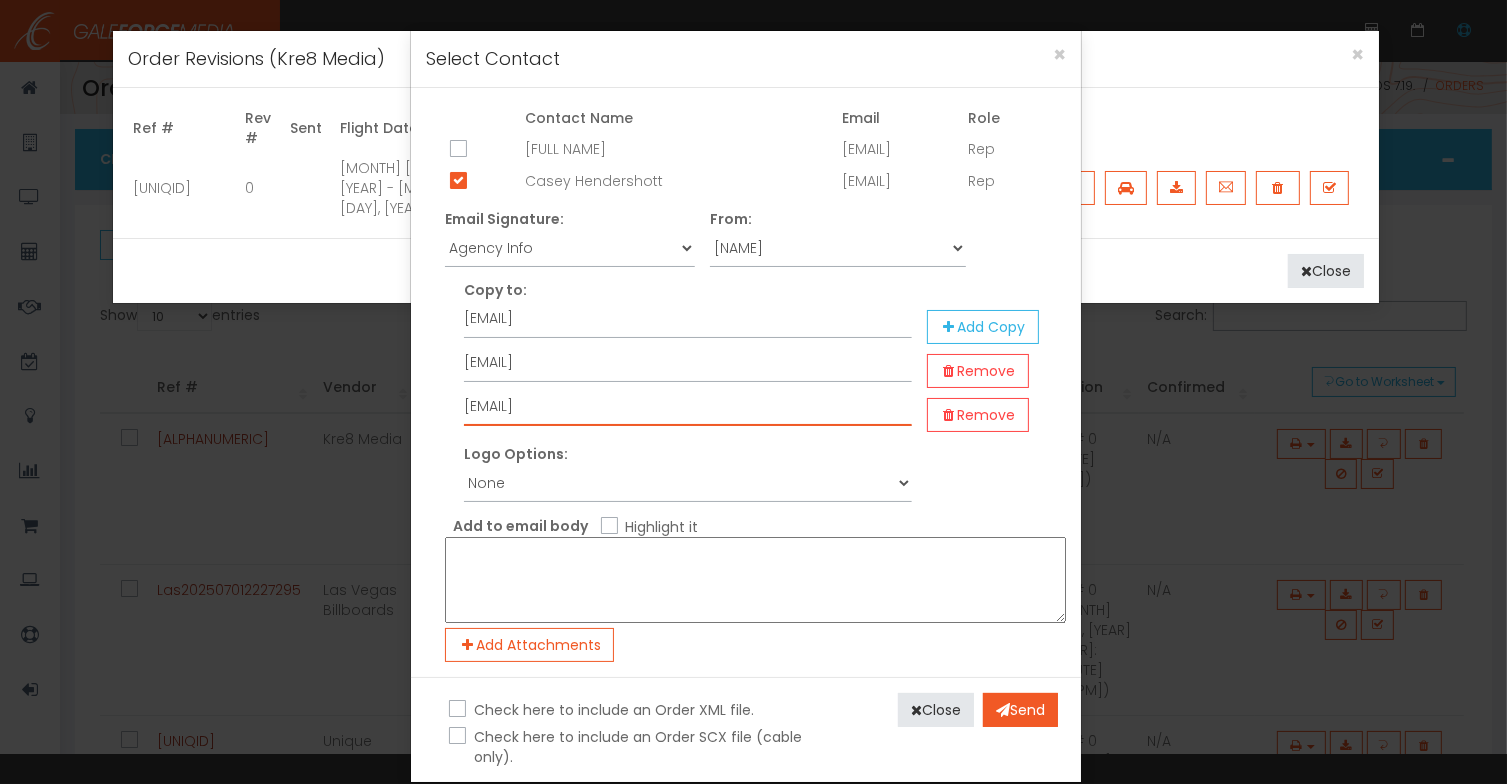 type on "hmcarthur@touchsquared.com" 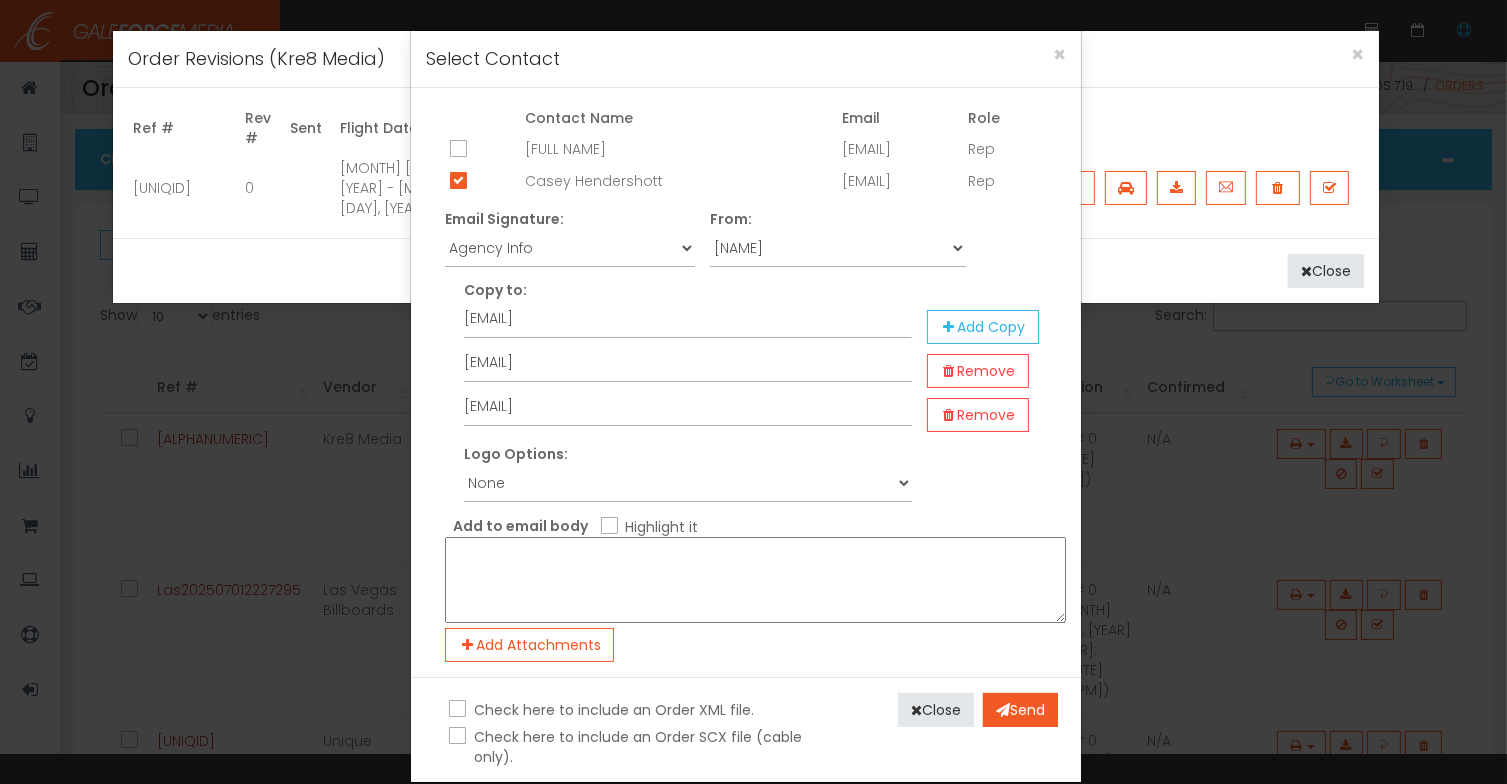 click at bounding box center (755, 580) 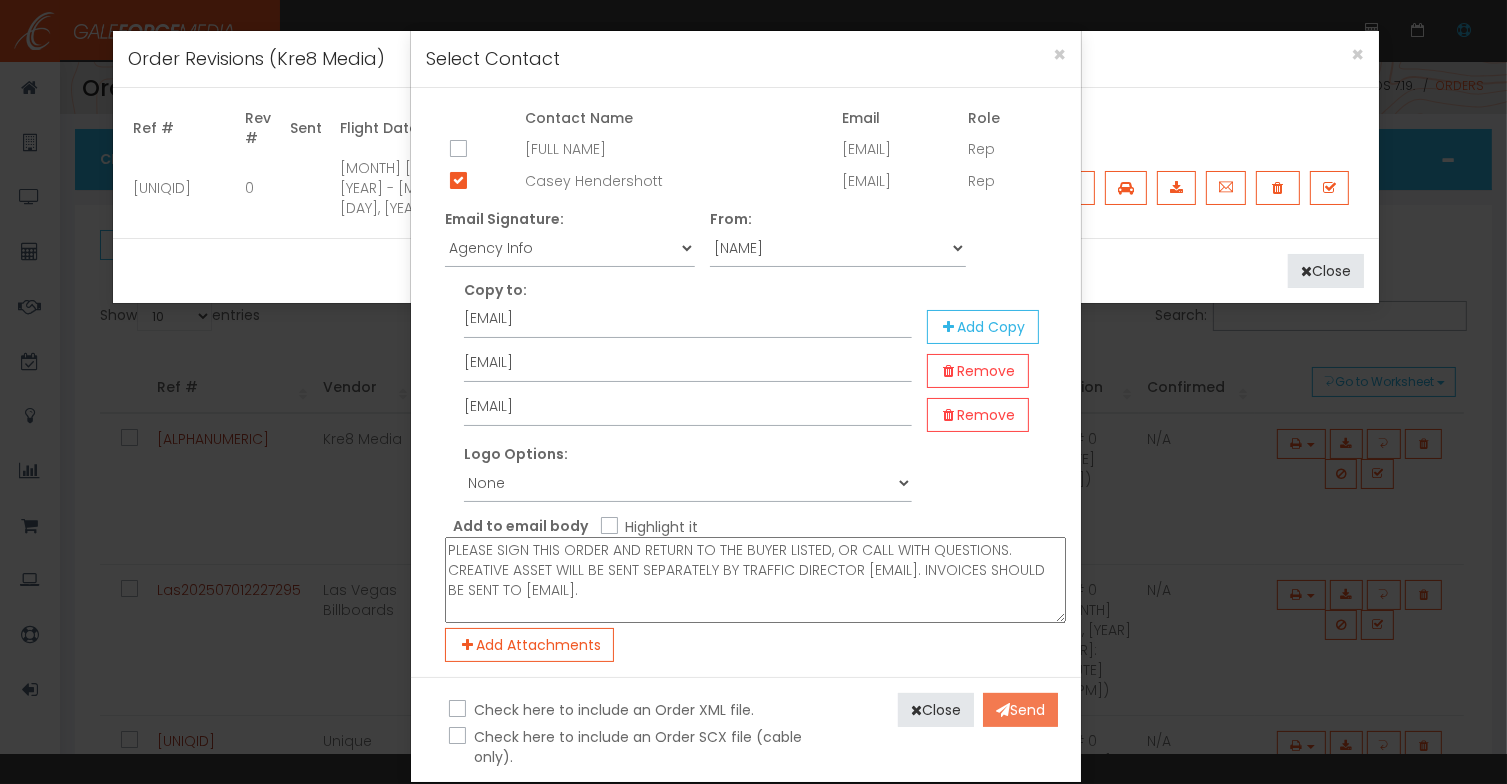 type on "PLEASE SIGN THIS ORDER AND RETURN TO THE BUYER LISTED, OR CALL WITH QUESTIONS. CREATIVE ASSET WILL BE SENT SEPARATELY BY TRAFFIC DIRECTOR CEDRIC@TOUCHSQUARED.COM. INVOICES SHOULD BE SENT TO INVOICES@TOUCHSQUARED.COM" 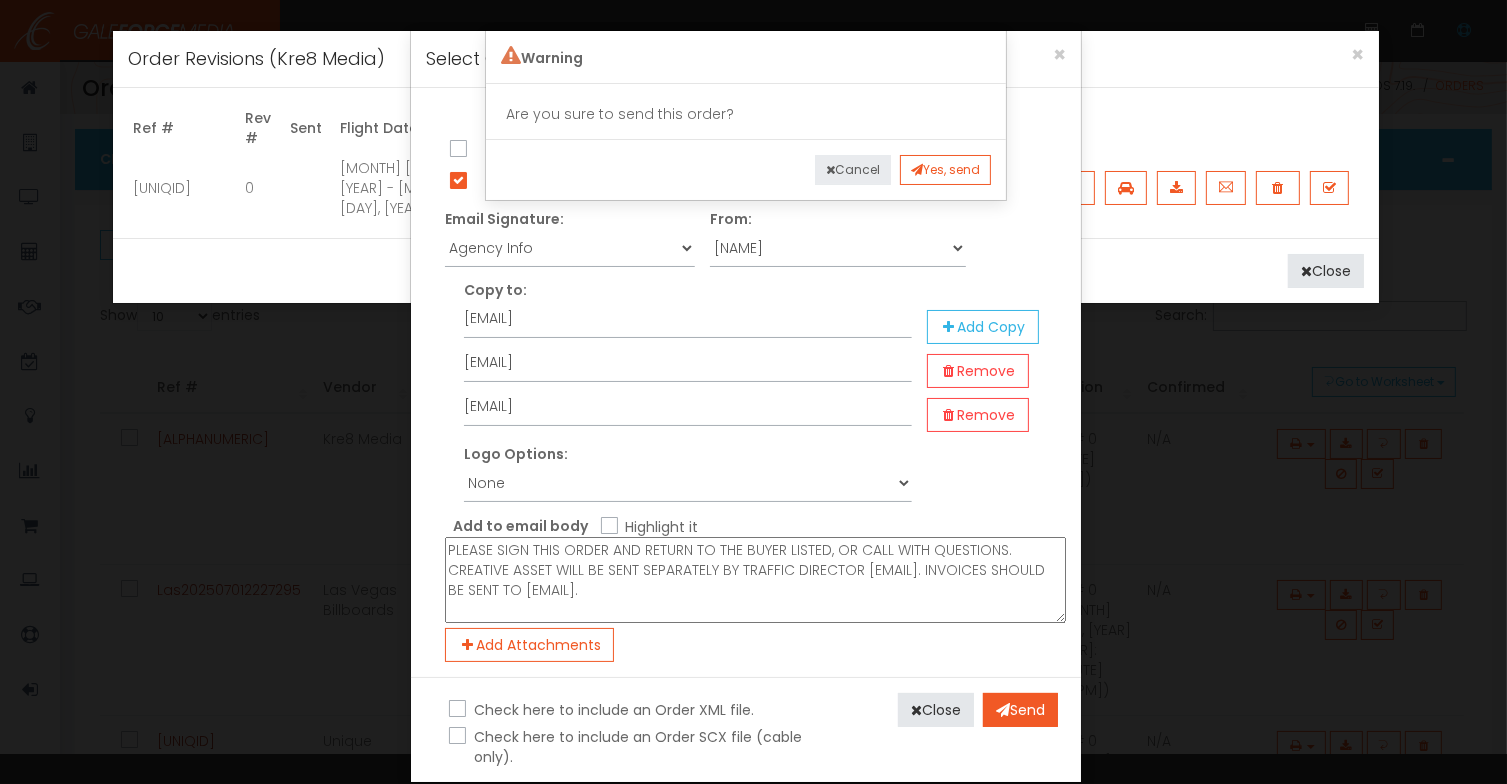 click on "Cancel" at bounding box center [853, 170] 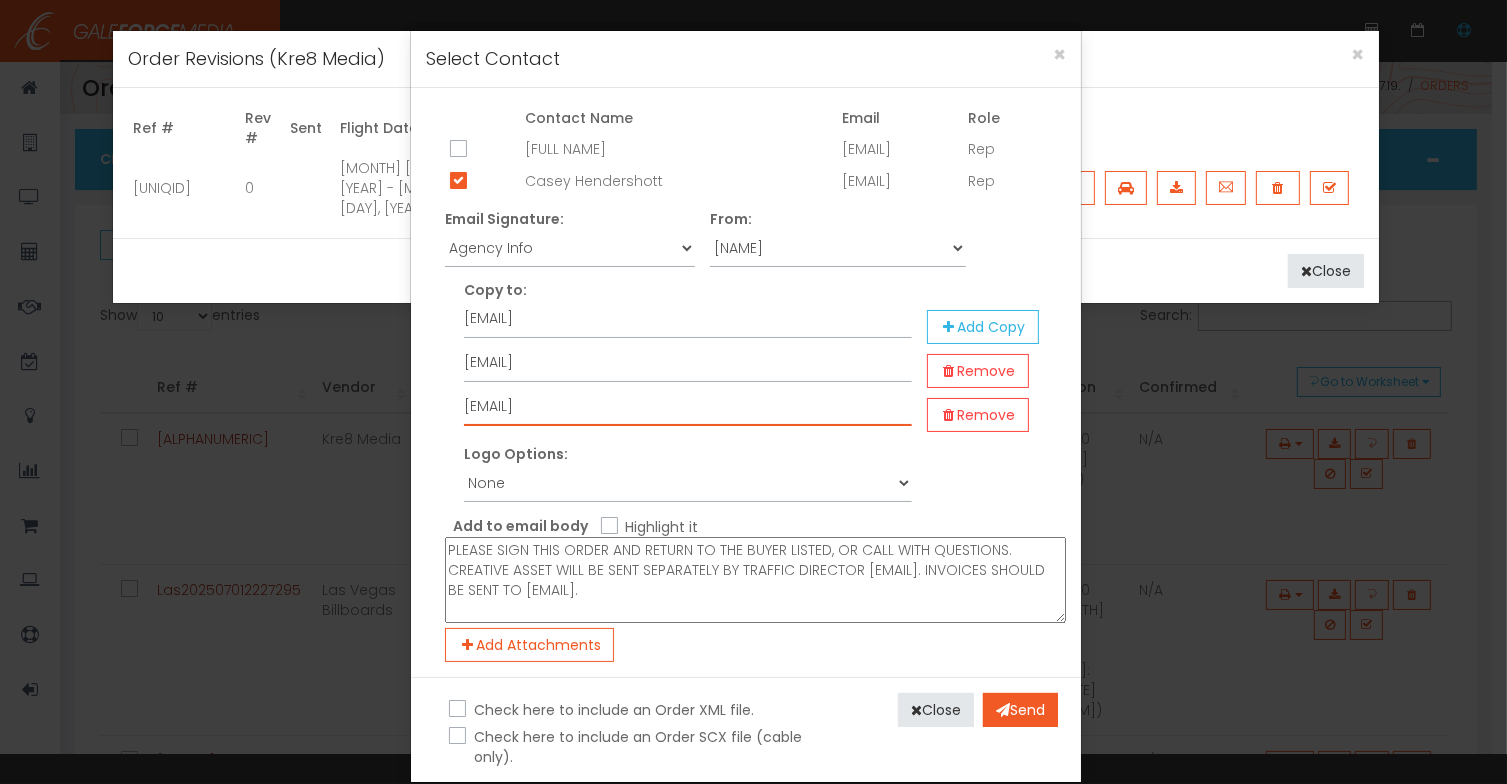 click on "hmcarthur@touchsquared.com" at bounding box center (687, 407) 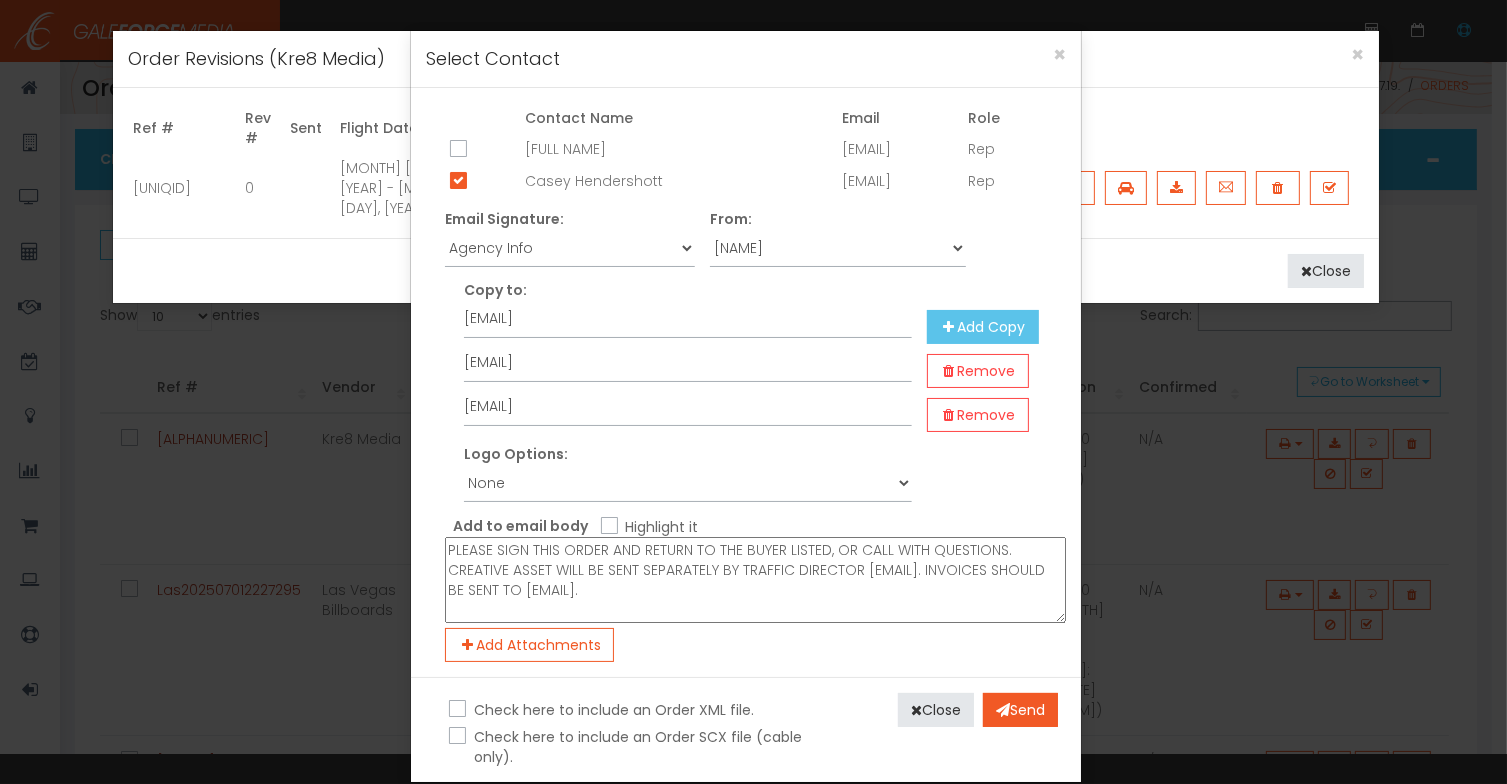 click on "Add Copy" at bounding box center [983, 327] 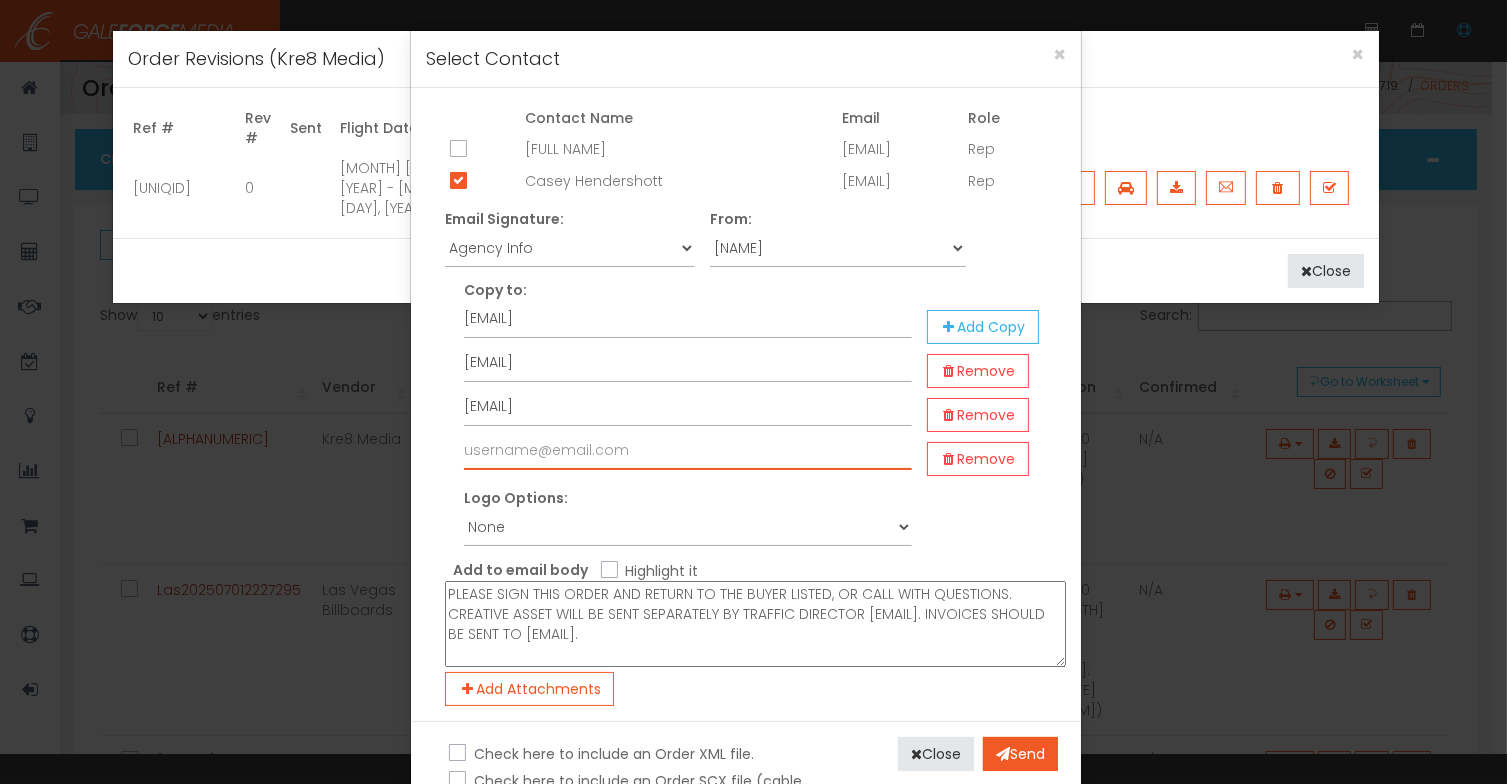 click at bounding box center [687, 451] 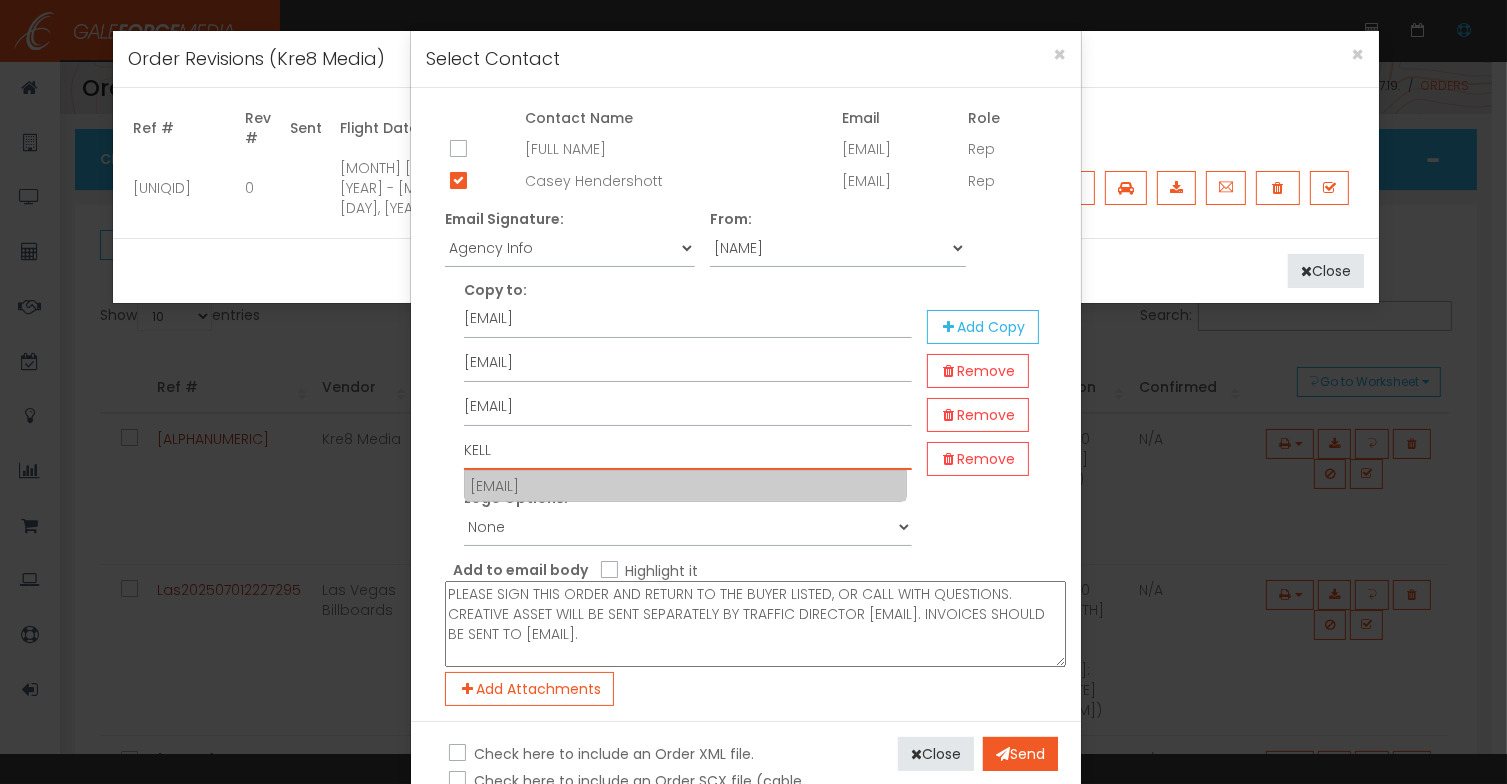 click on "kelly@touchsquared.com" at bounding box center (685, 486) 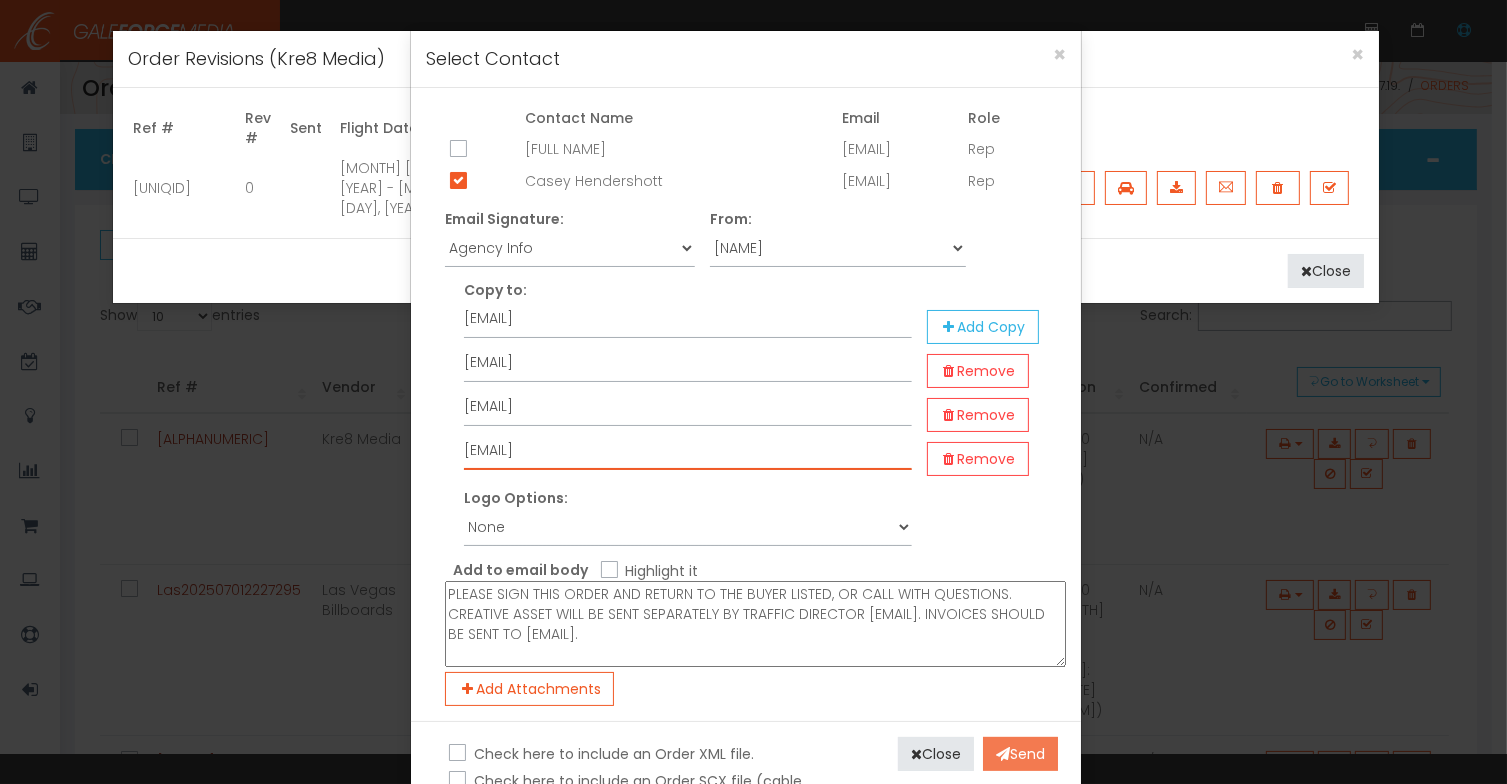 type on "kelly@touchsquared.com" 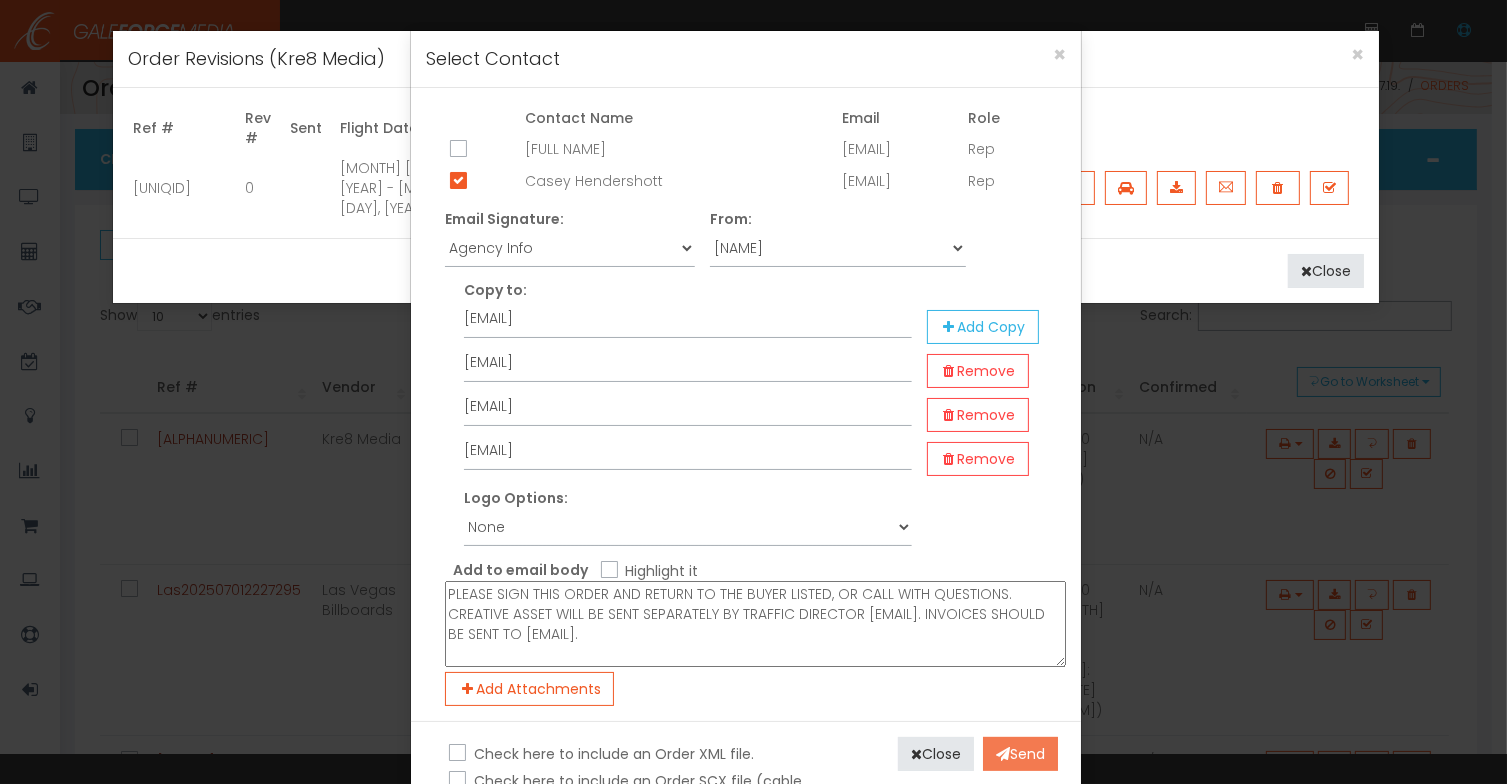 click on "Send" at bounding box center (1020, 754) 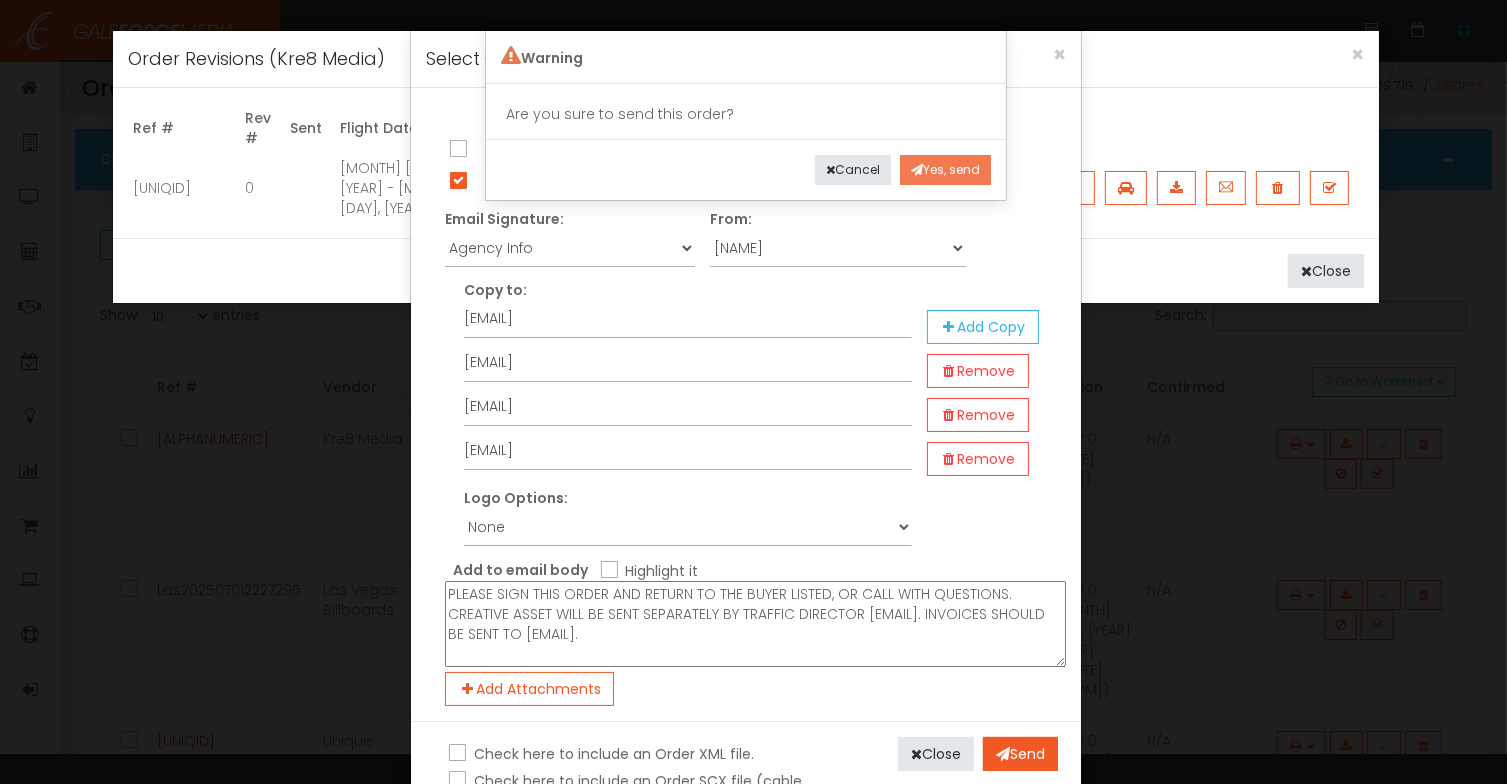 click on "Yes, send" at bounding box center [945, 170] 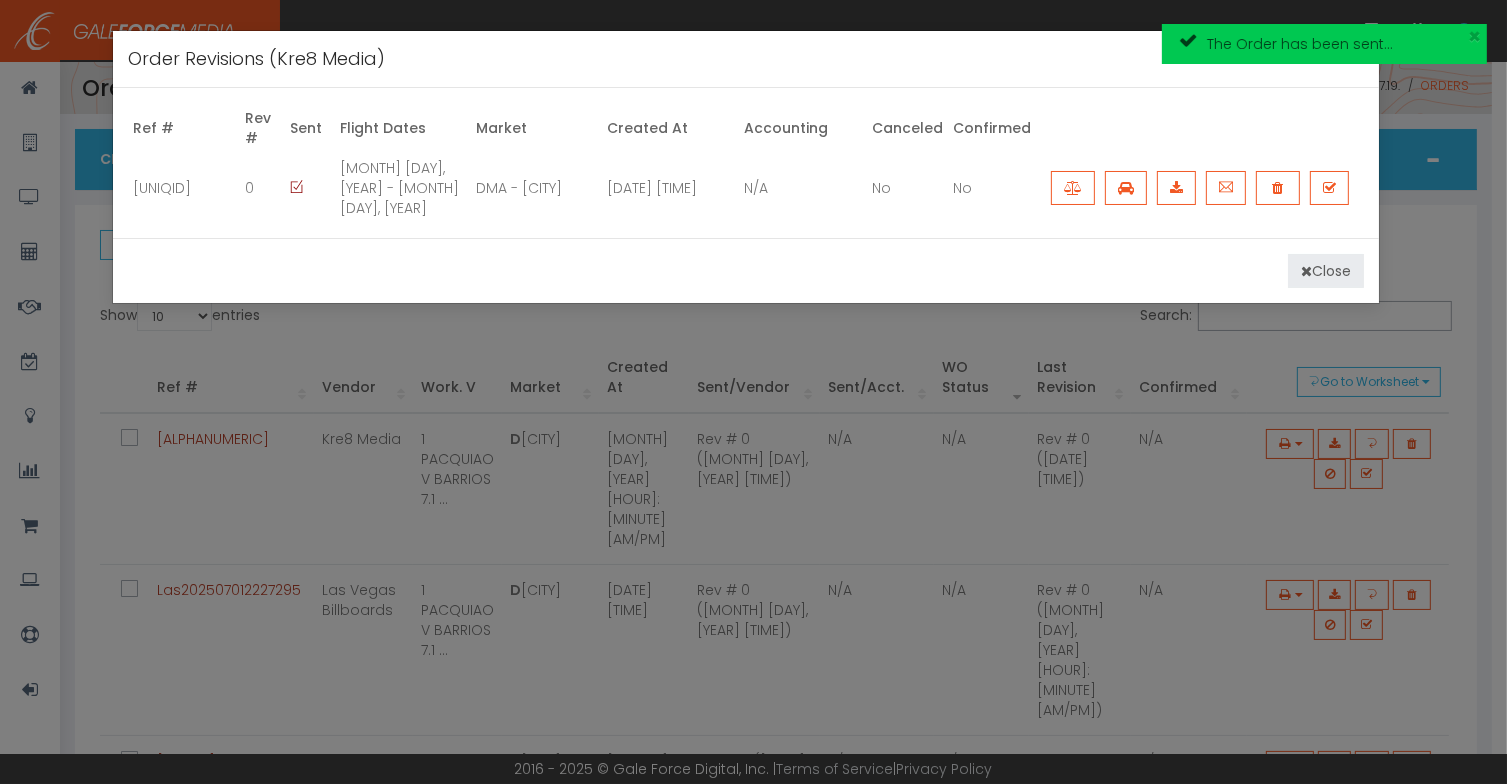 click at bounding box center (1306, 271) 